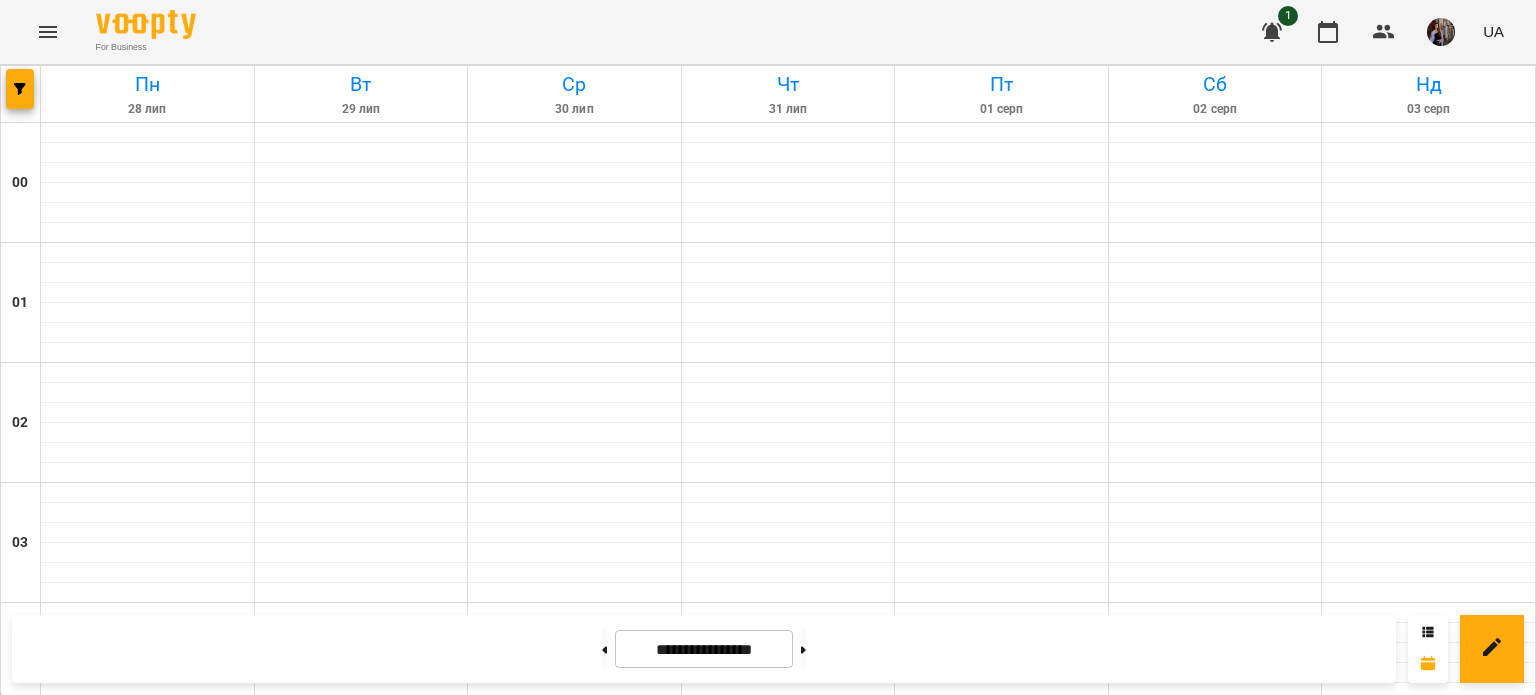 click 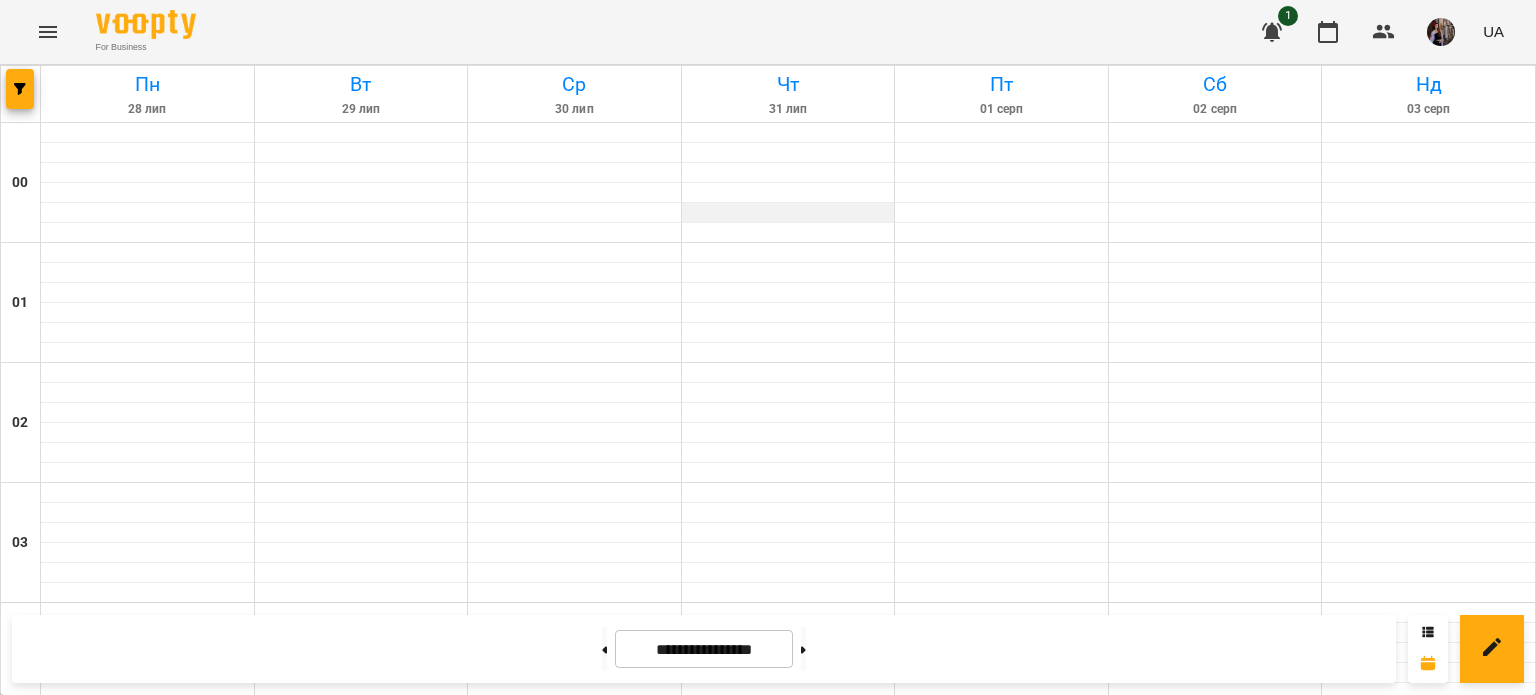 scroll, scrollTop: 1220, scrollLeft: 0, axis: vertical 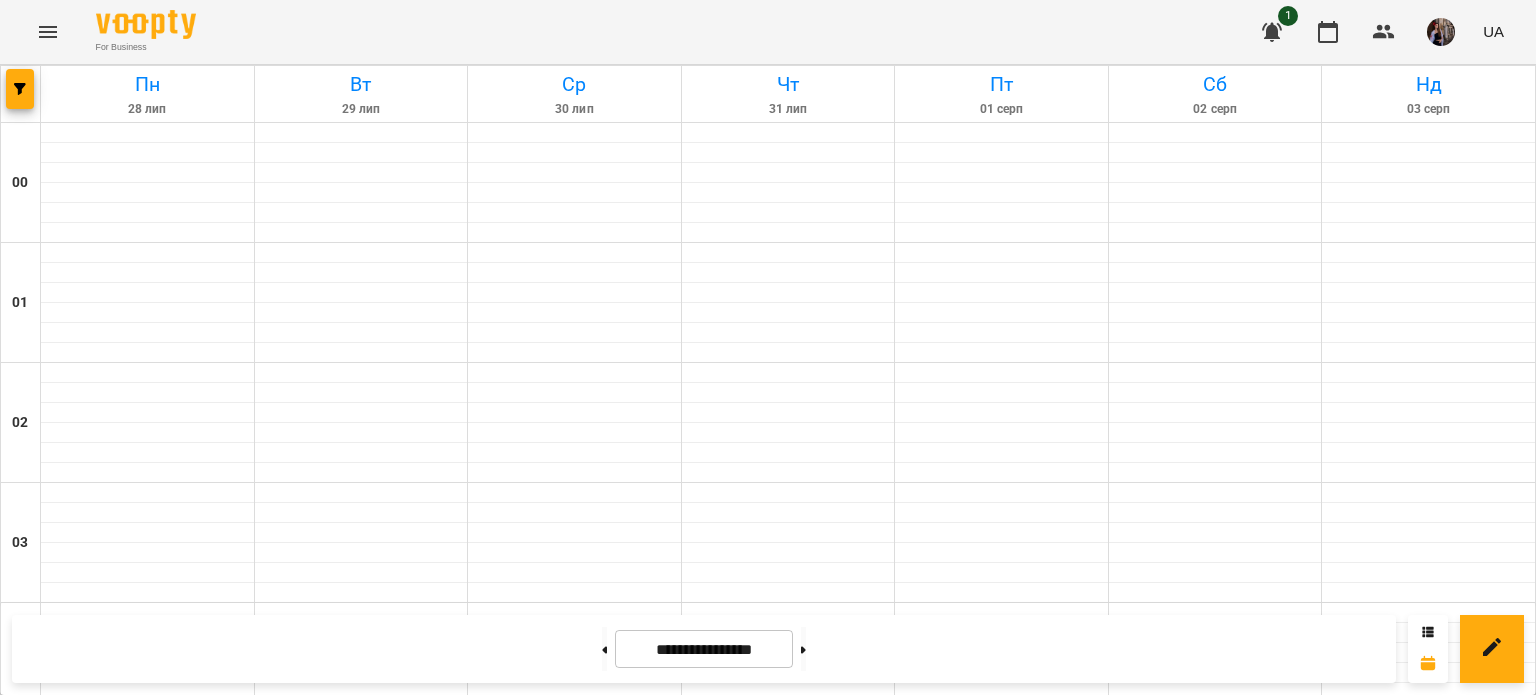 click on "12:00" at bounding box center [1001, 1591] 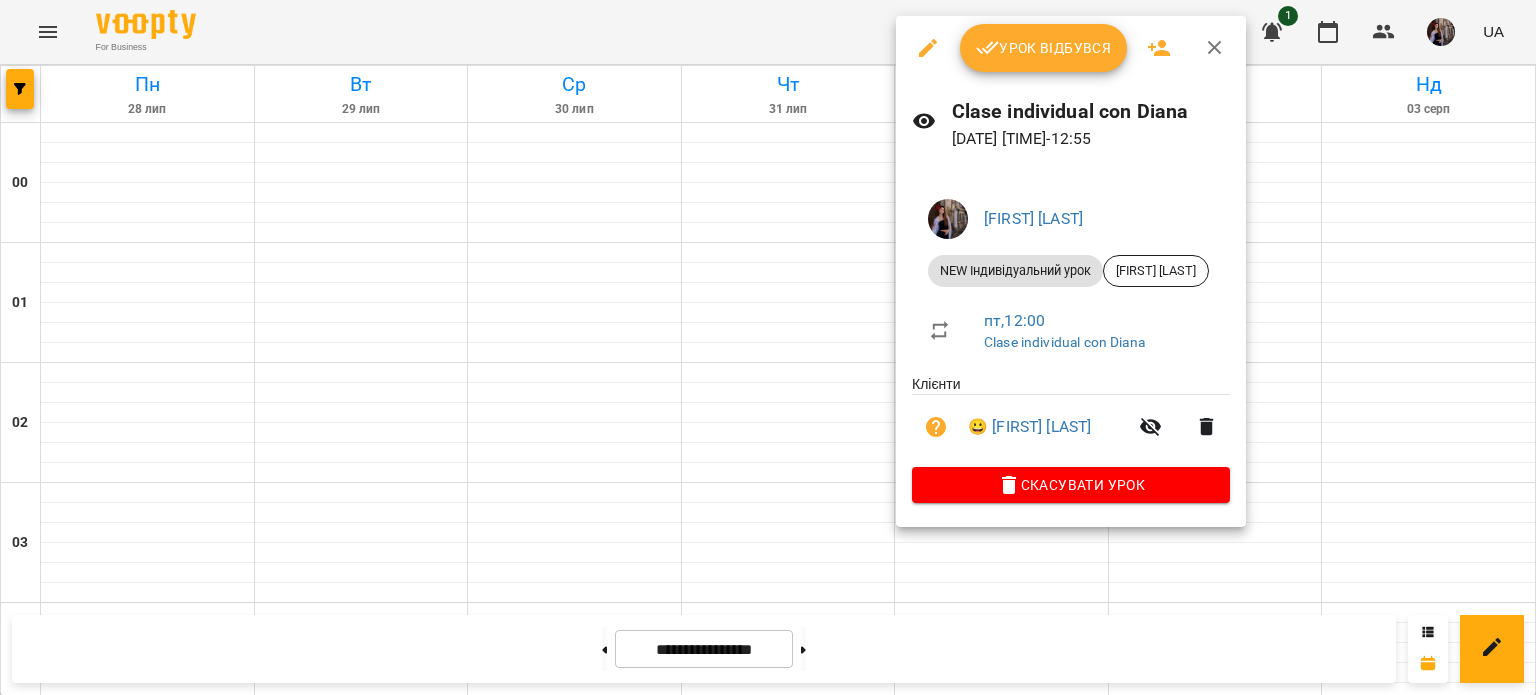 click on "Урок відбувся" at bounding box center [1044, 48] 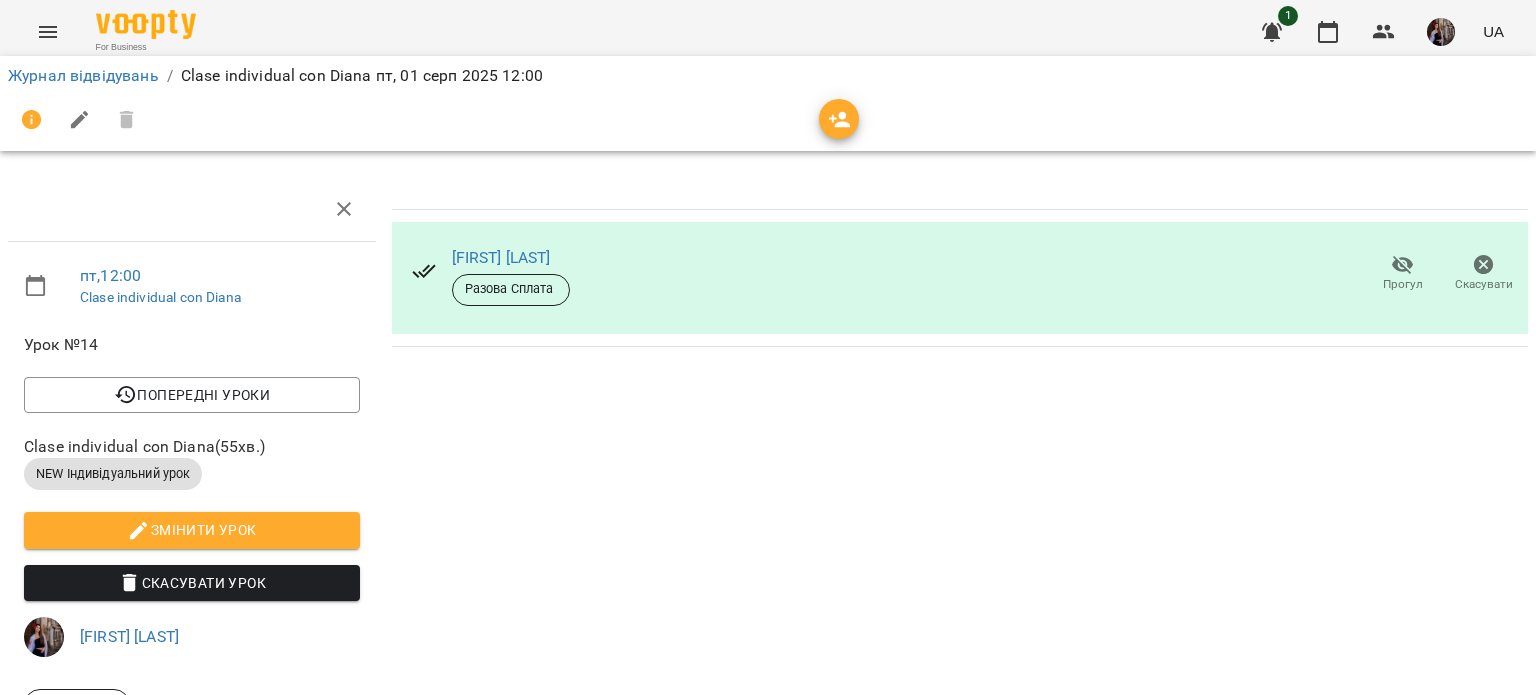 click 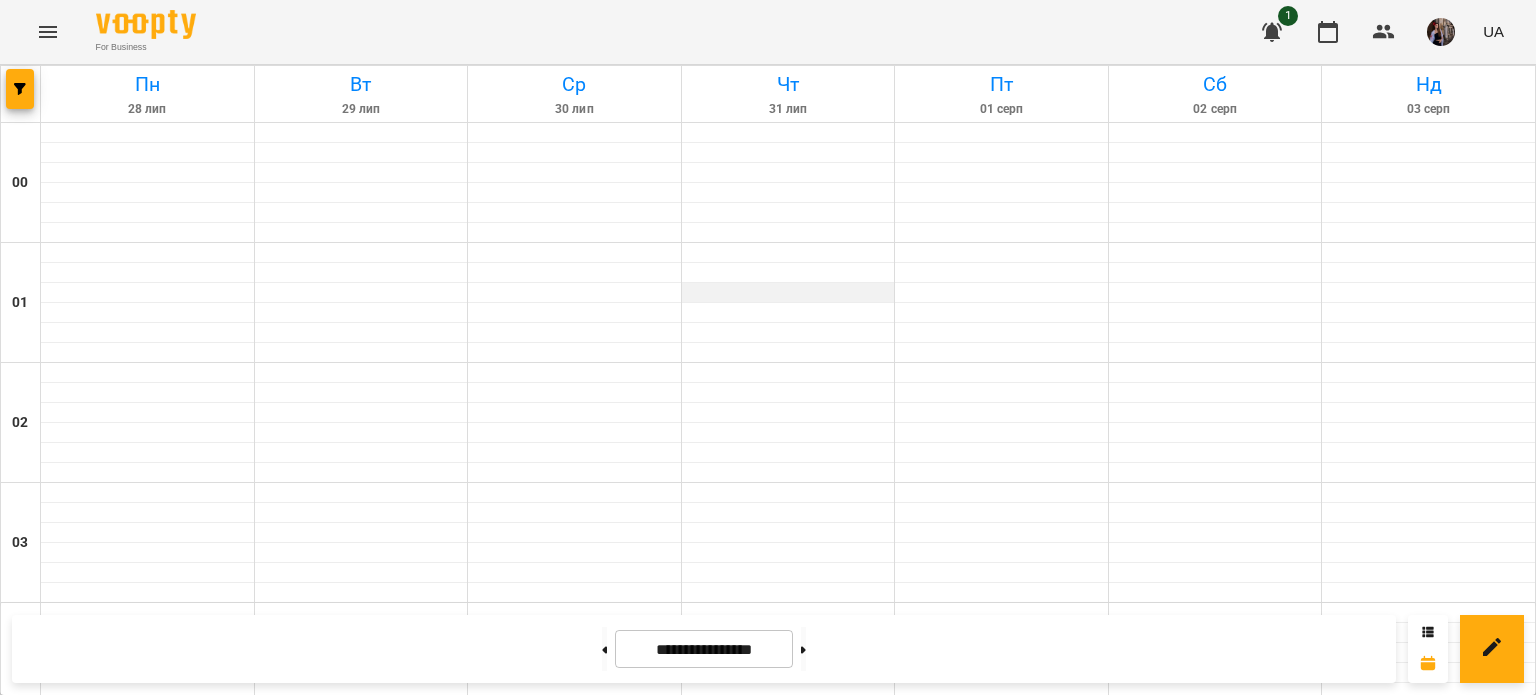 scroll, scrollTop: 2207, scrollLeft: 0, axis: vertical 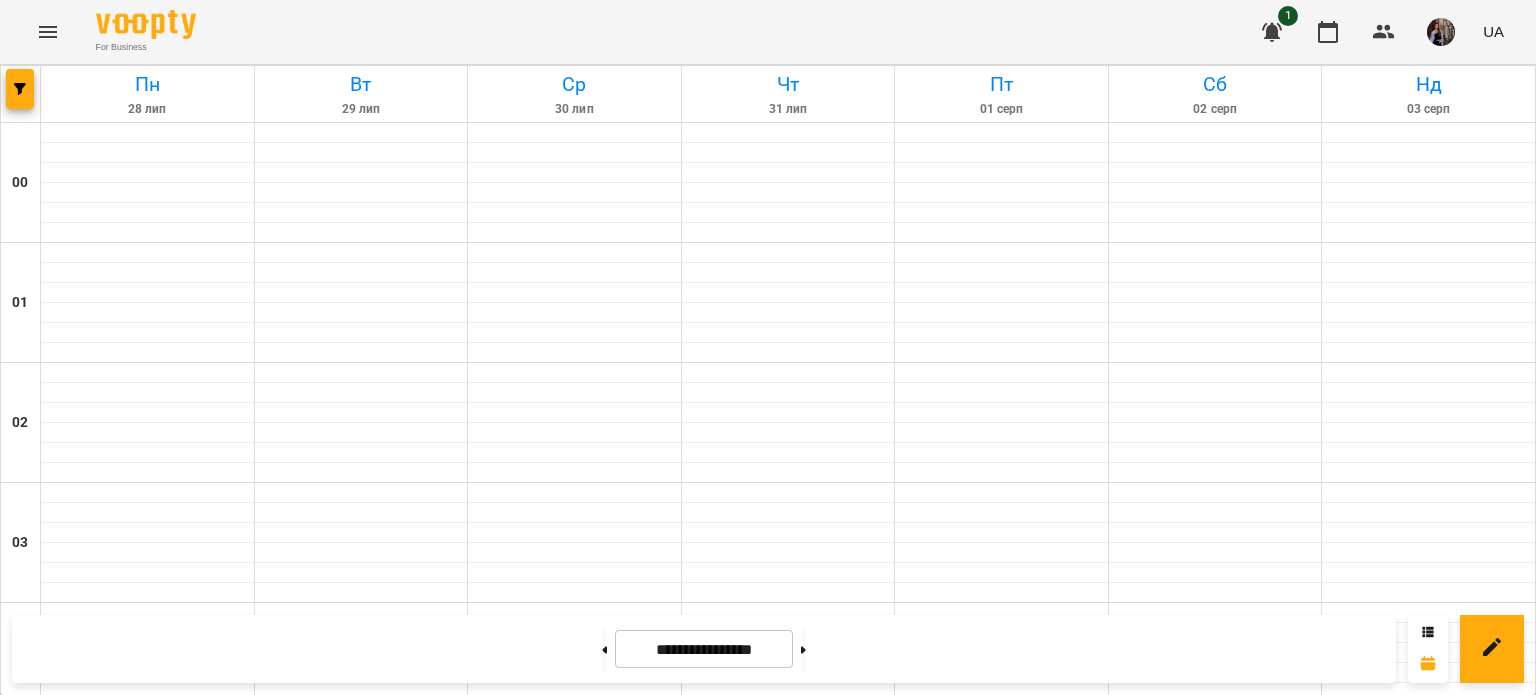 click on "[FIRST] [LAST]" at bounding box center (953, 2465) 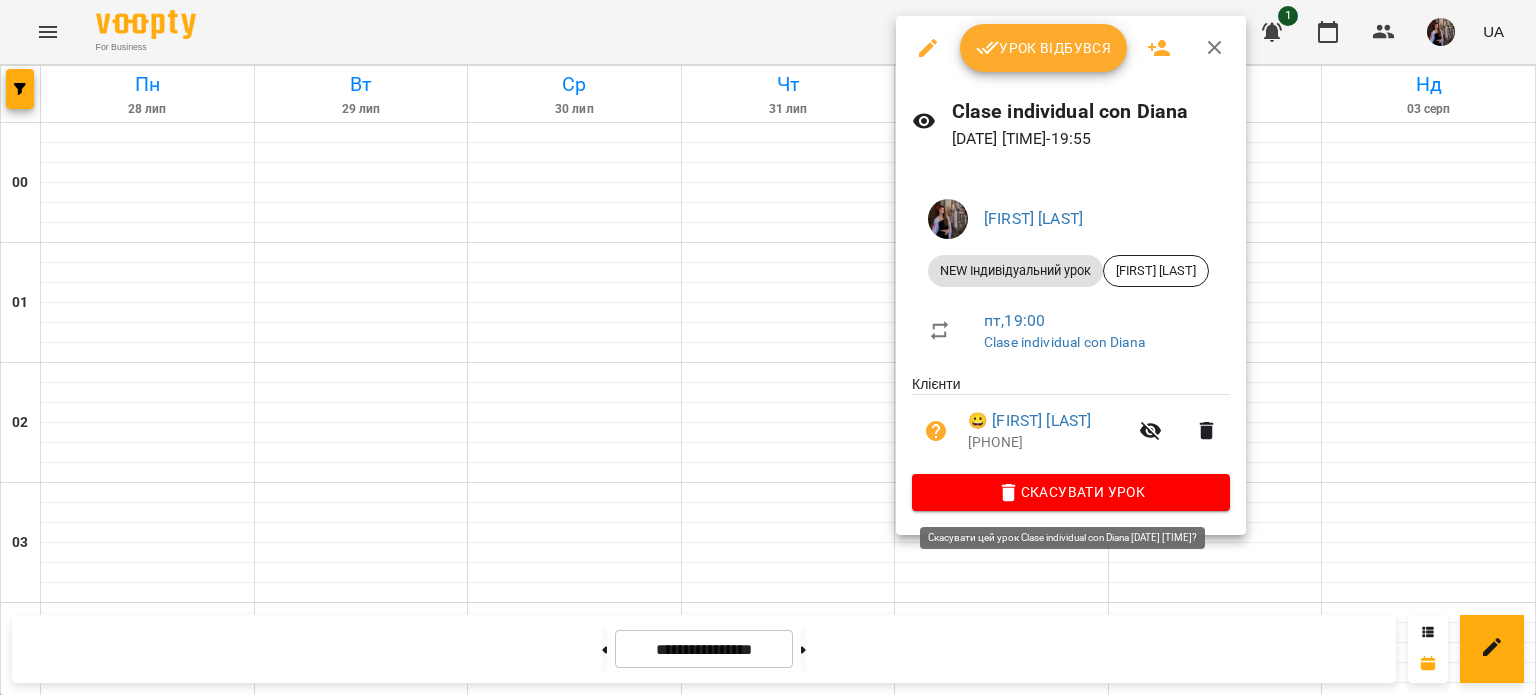 click on "Скасувати Урок" at bounding box center (1071, 492) 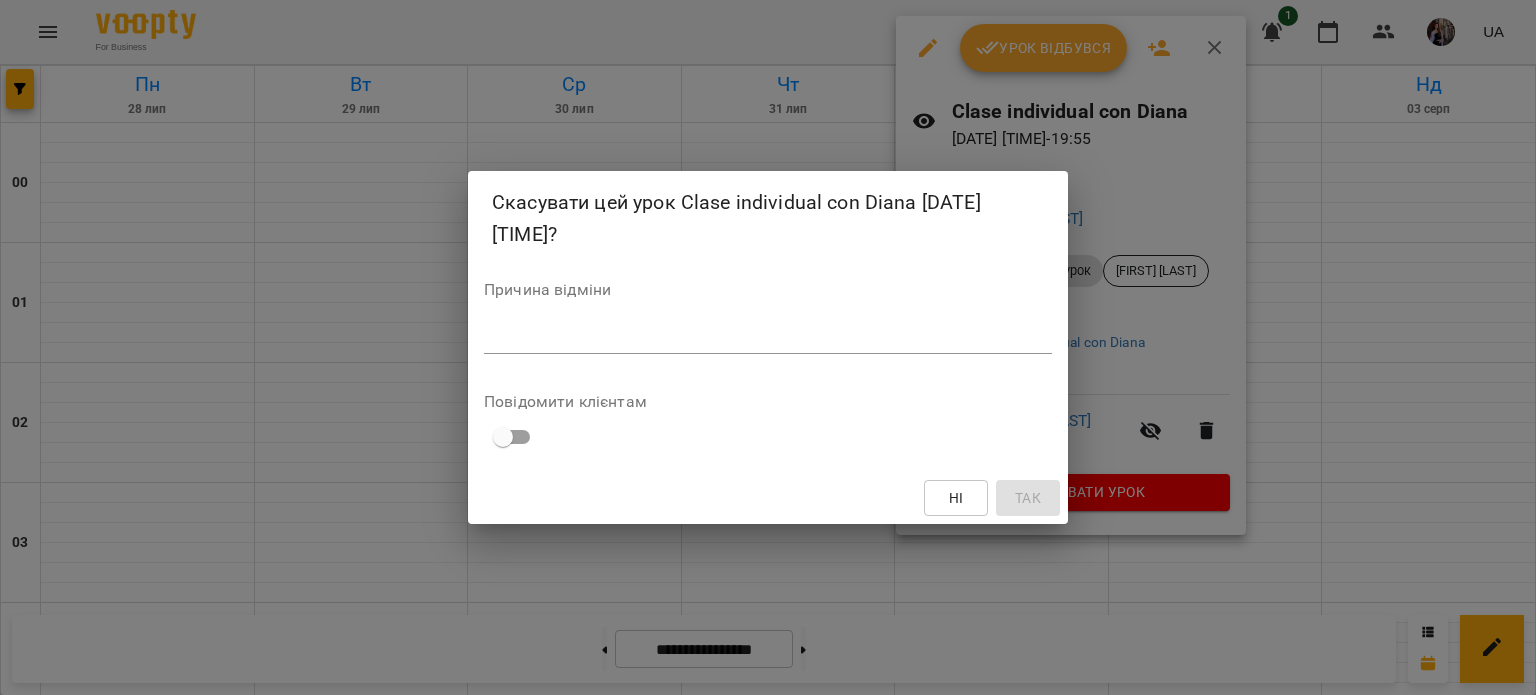 click at bounding box center (768, 337) 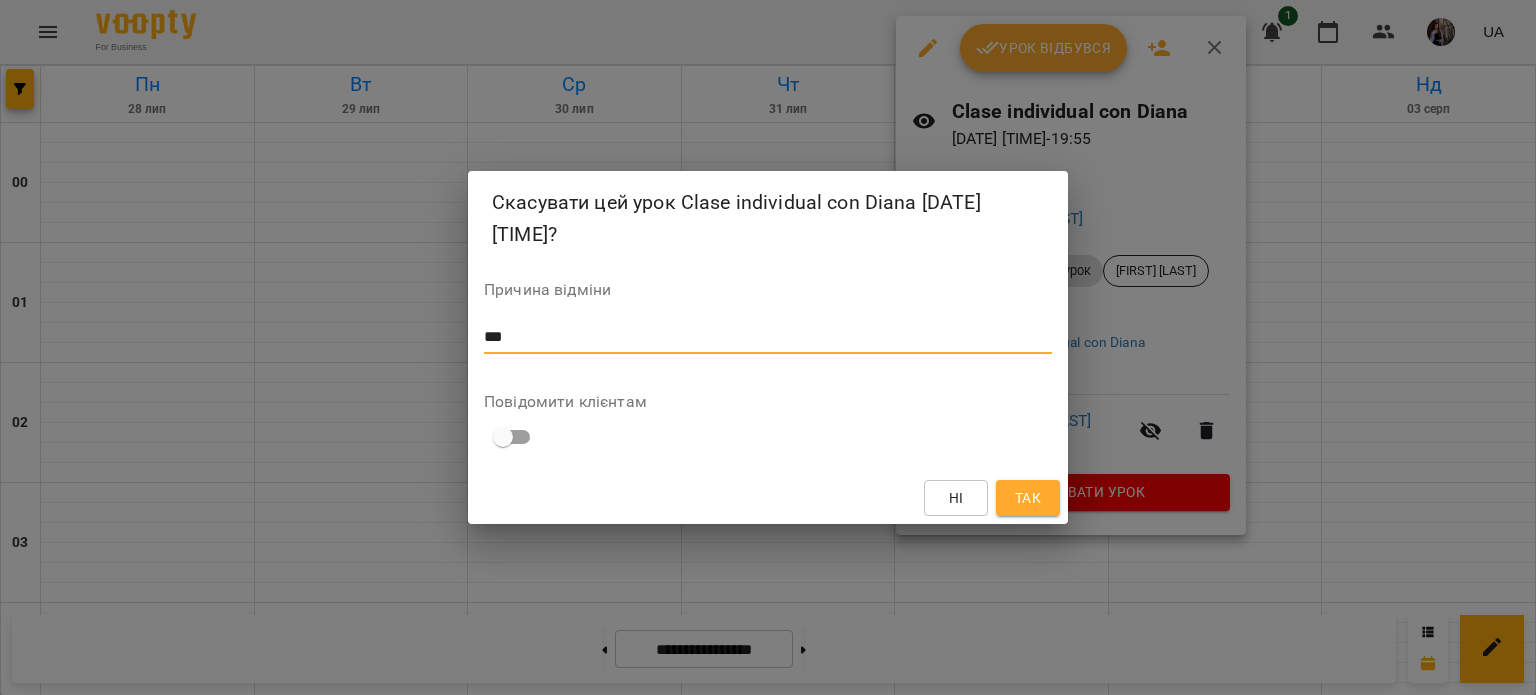 type on "***" 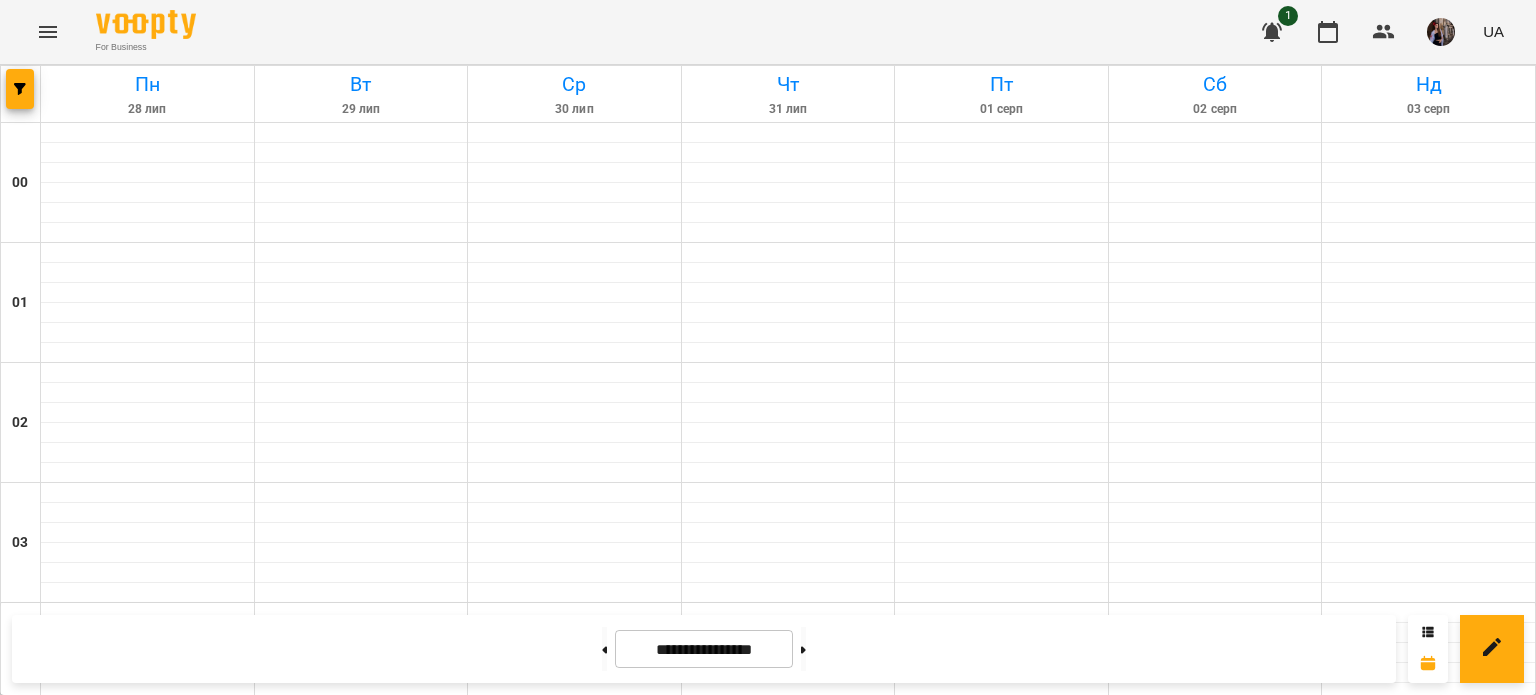 scroll, scrollTop: 1171, scrollLeft: 0, axis: vertical 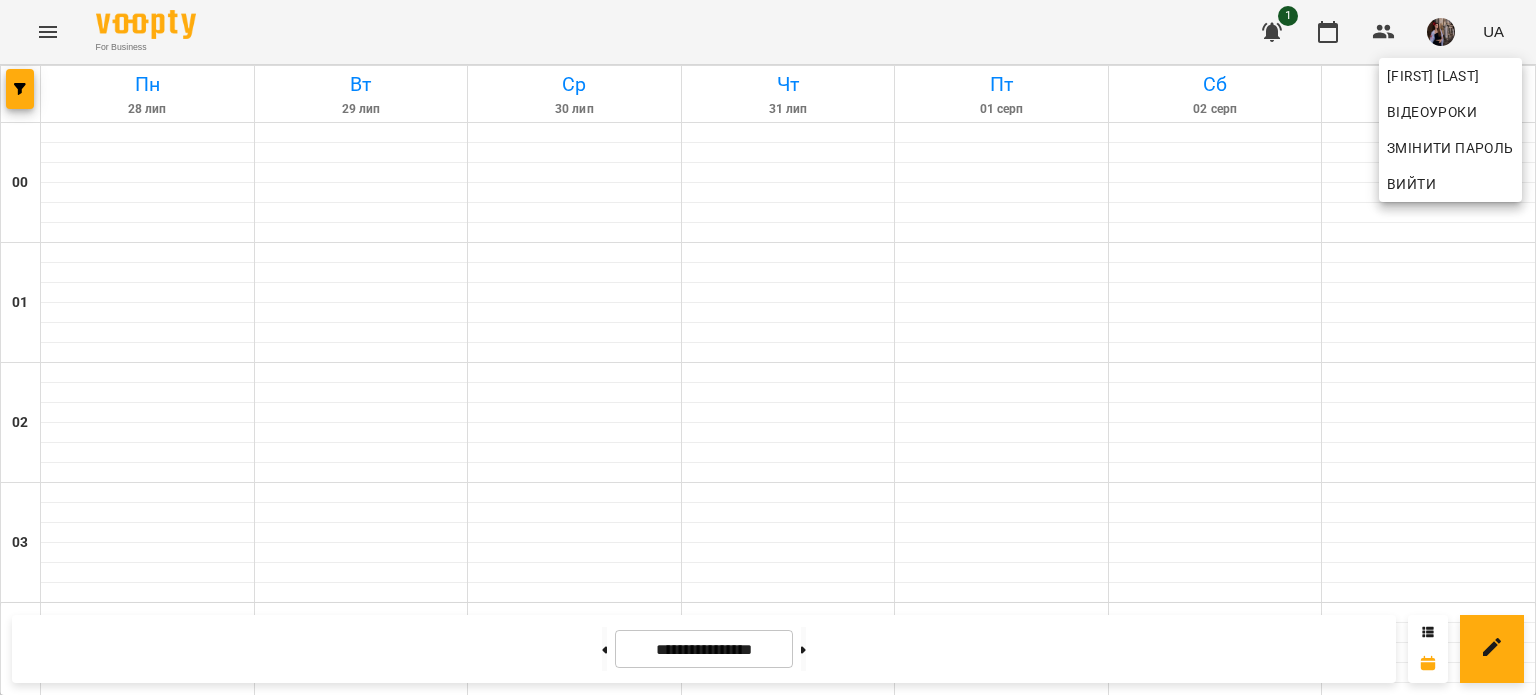 click at bounding box center [768, 347] 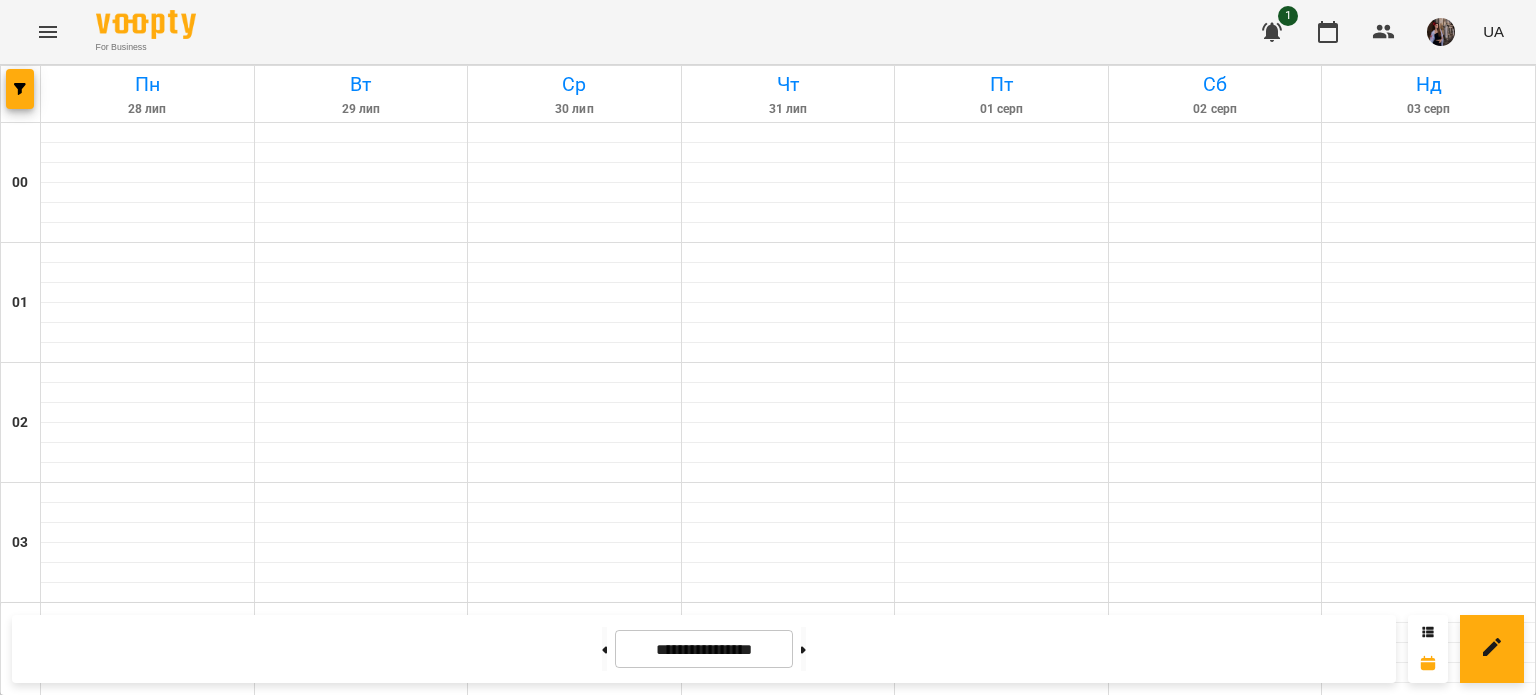 click 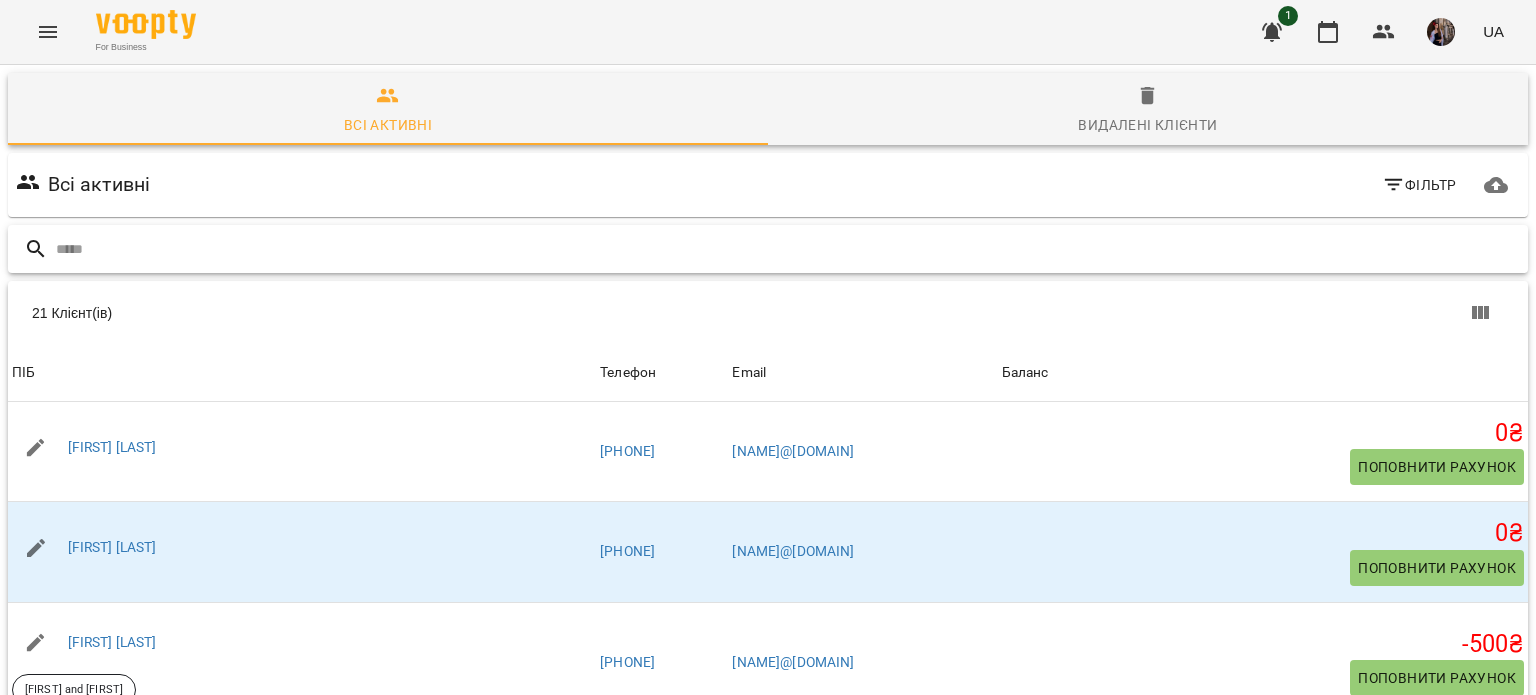 scroll, scrollTop: 271, scrollLeft: 0, axis: vertical 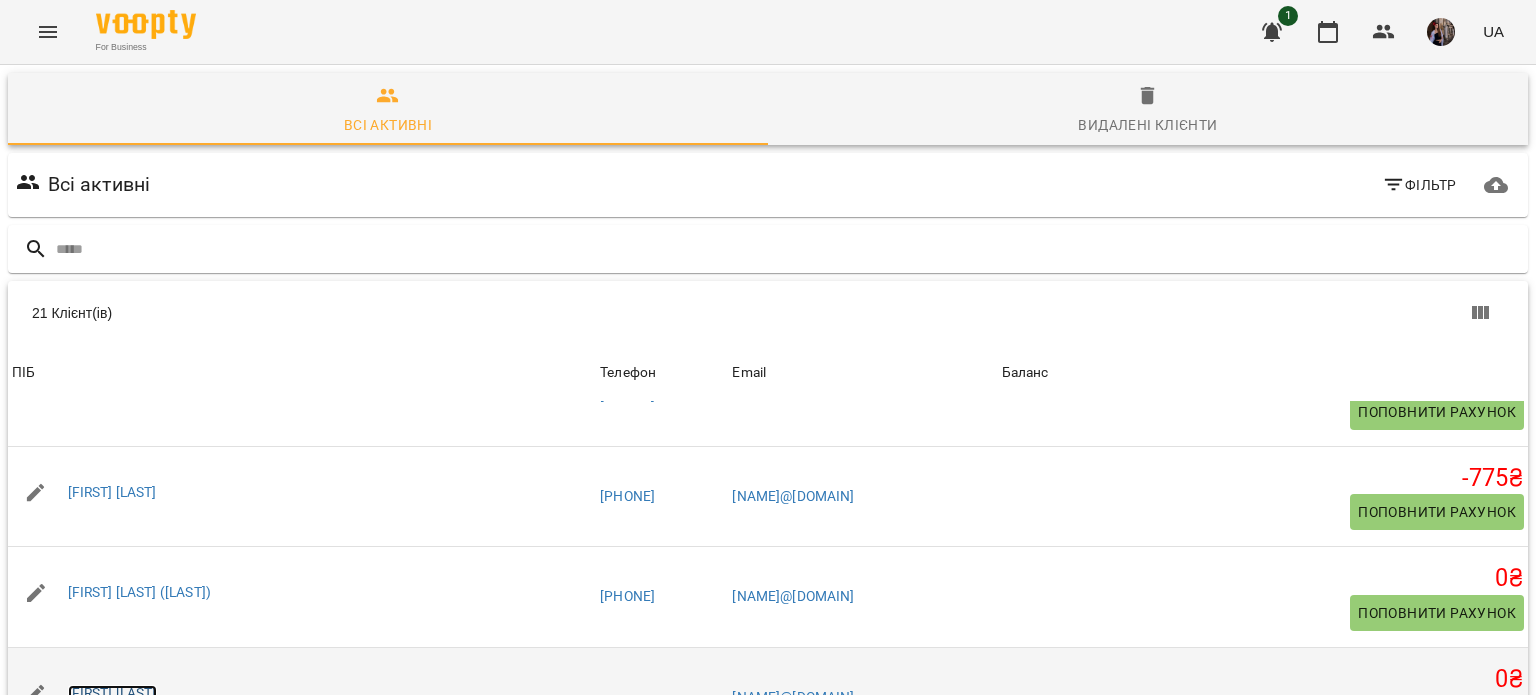 click on "[FIRST] [LAST]" at bounding box center (112, 693) 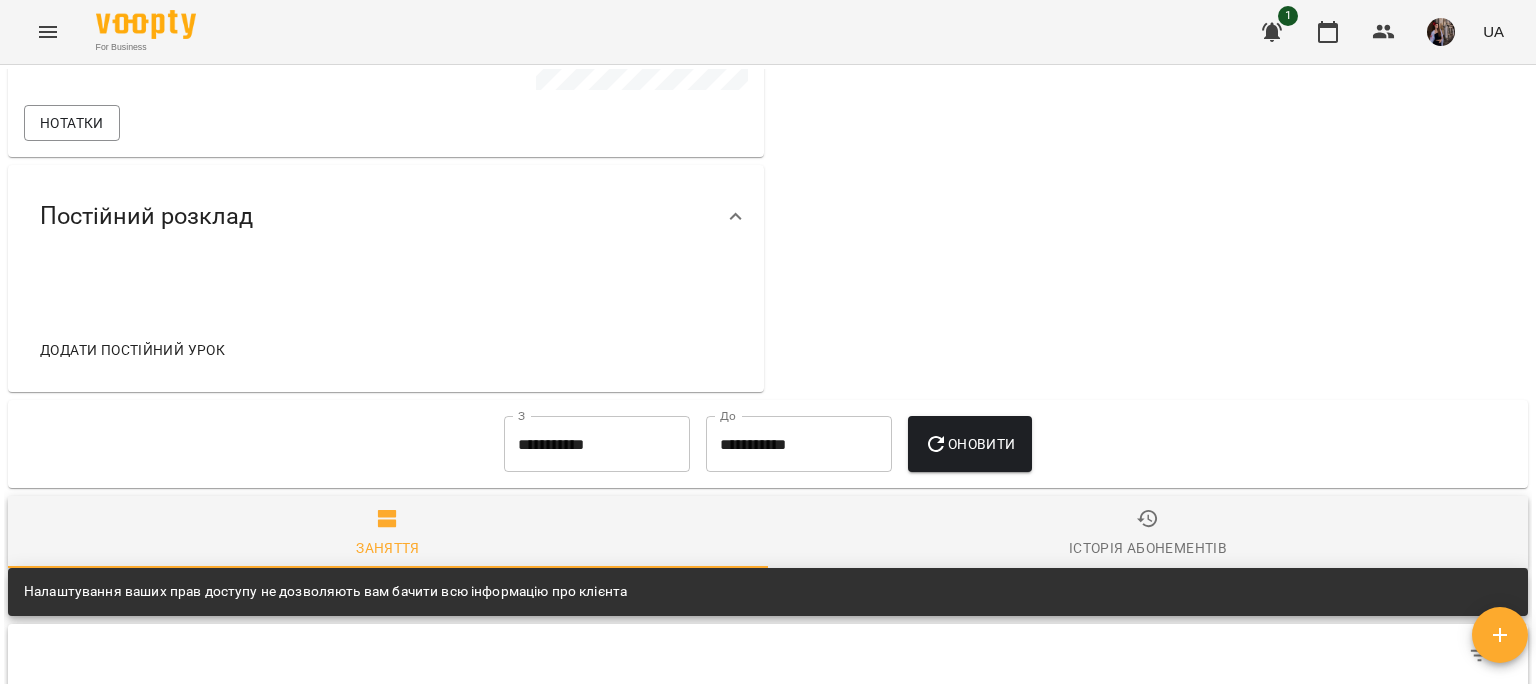 scroll, scrollTop: 654, scrollLeft: 0, axis: vertical 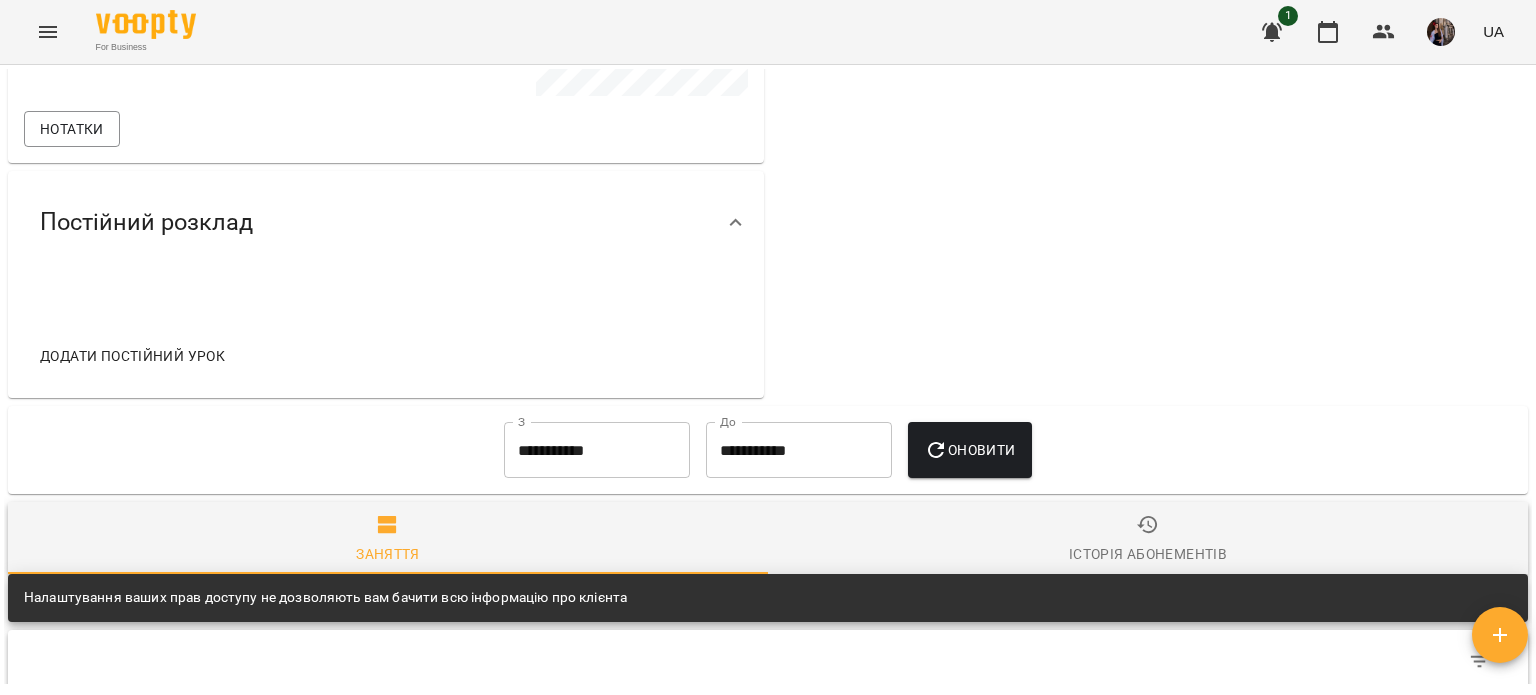 click on "Додати постійний урок" at bounding box center [132, 356] 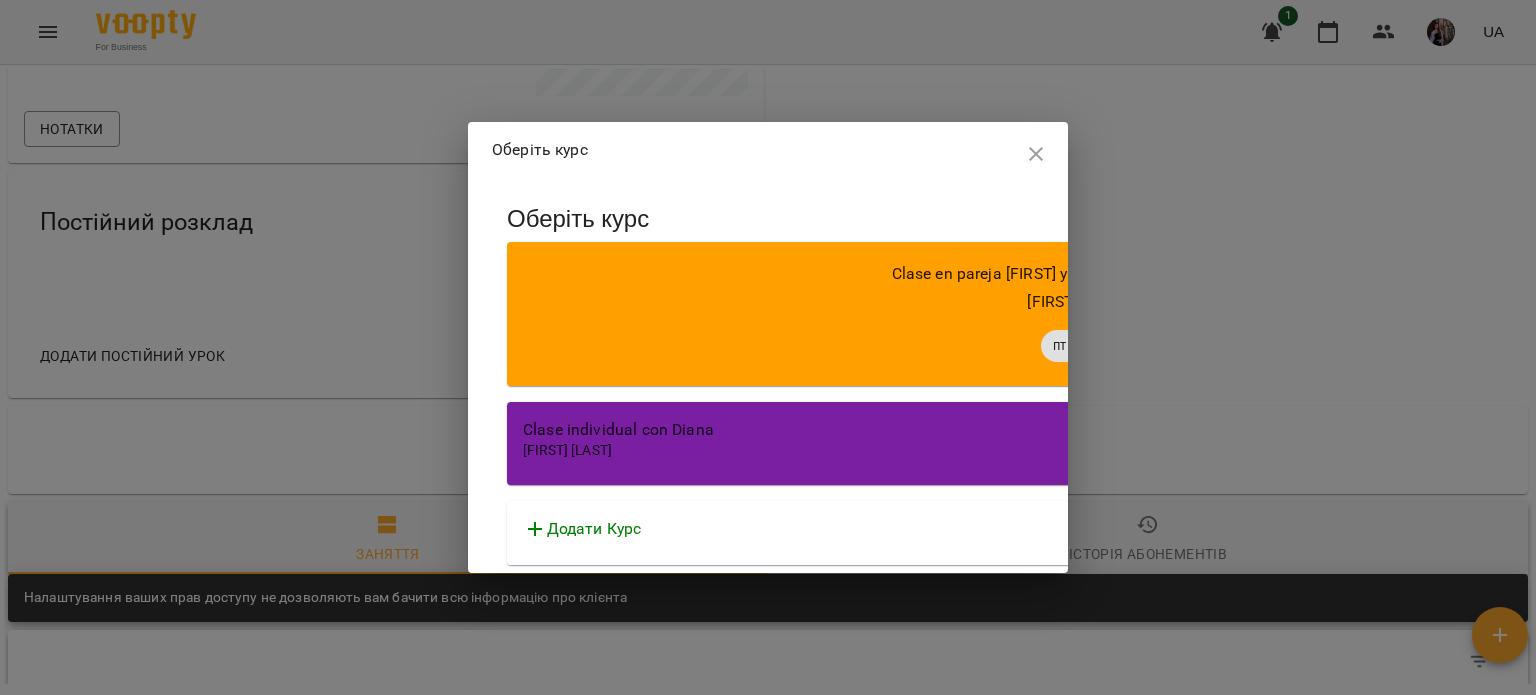 click on "[FIRST] [LAST]" at bounding box center (1077, 451) 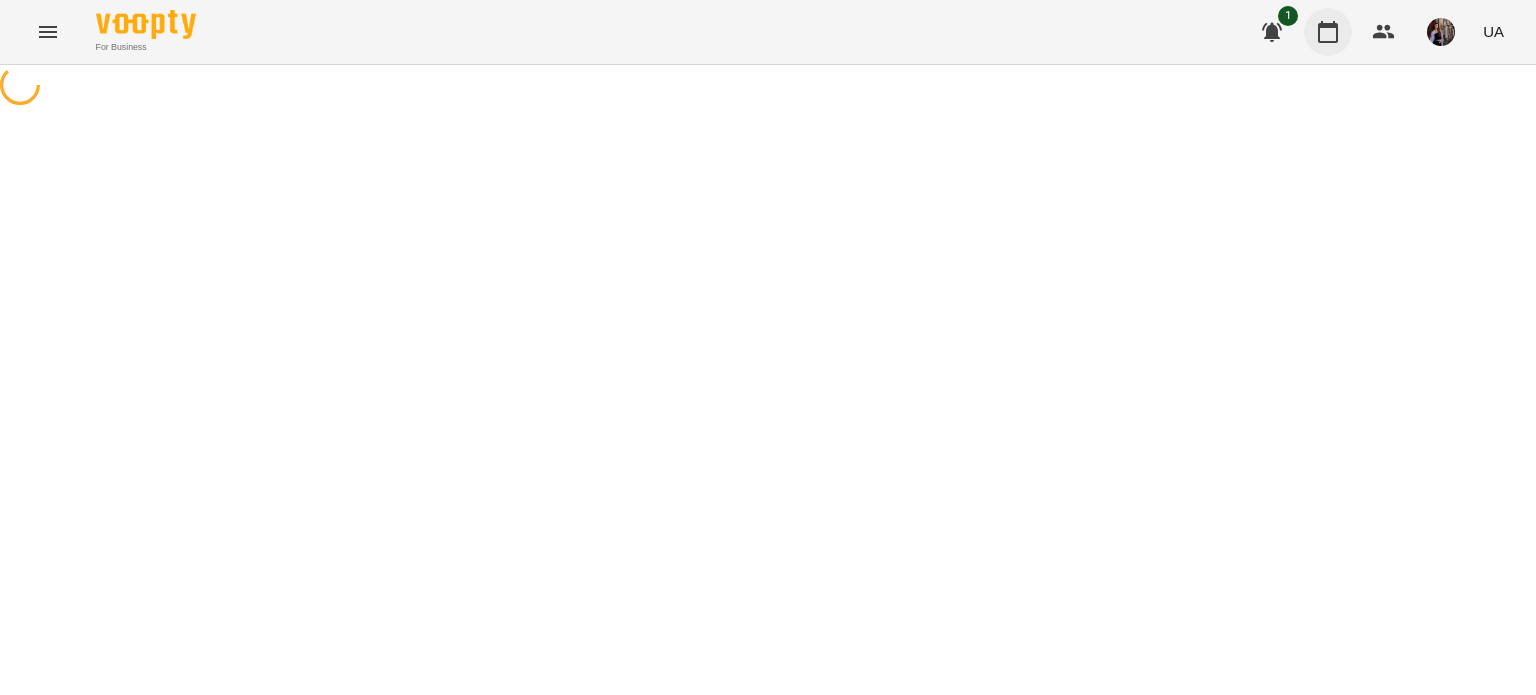 click 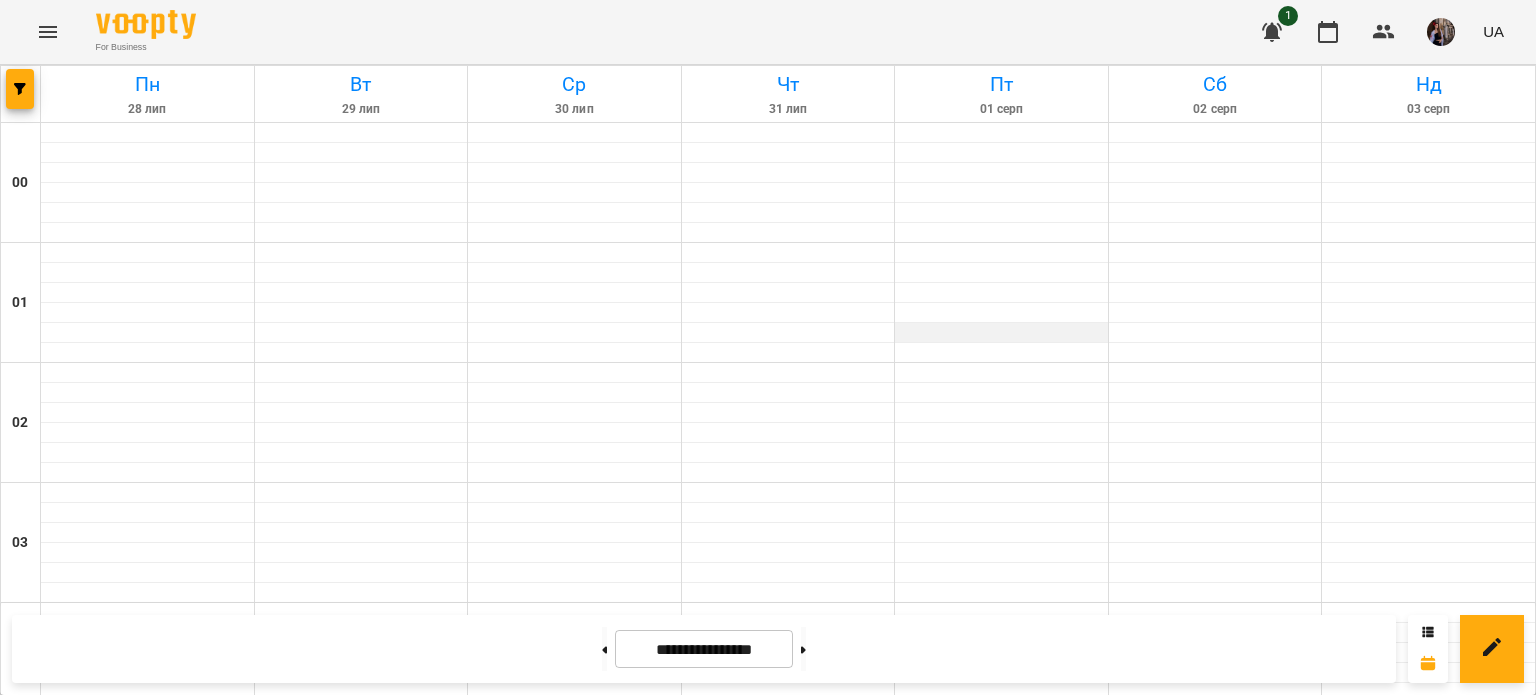 scroll, scrollTop: 1244, scrollLeft: 0, axis: vertical 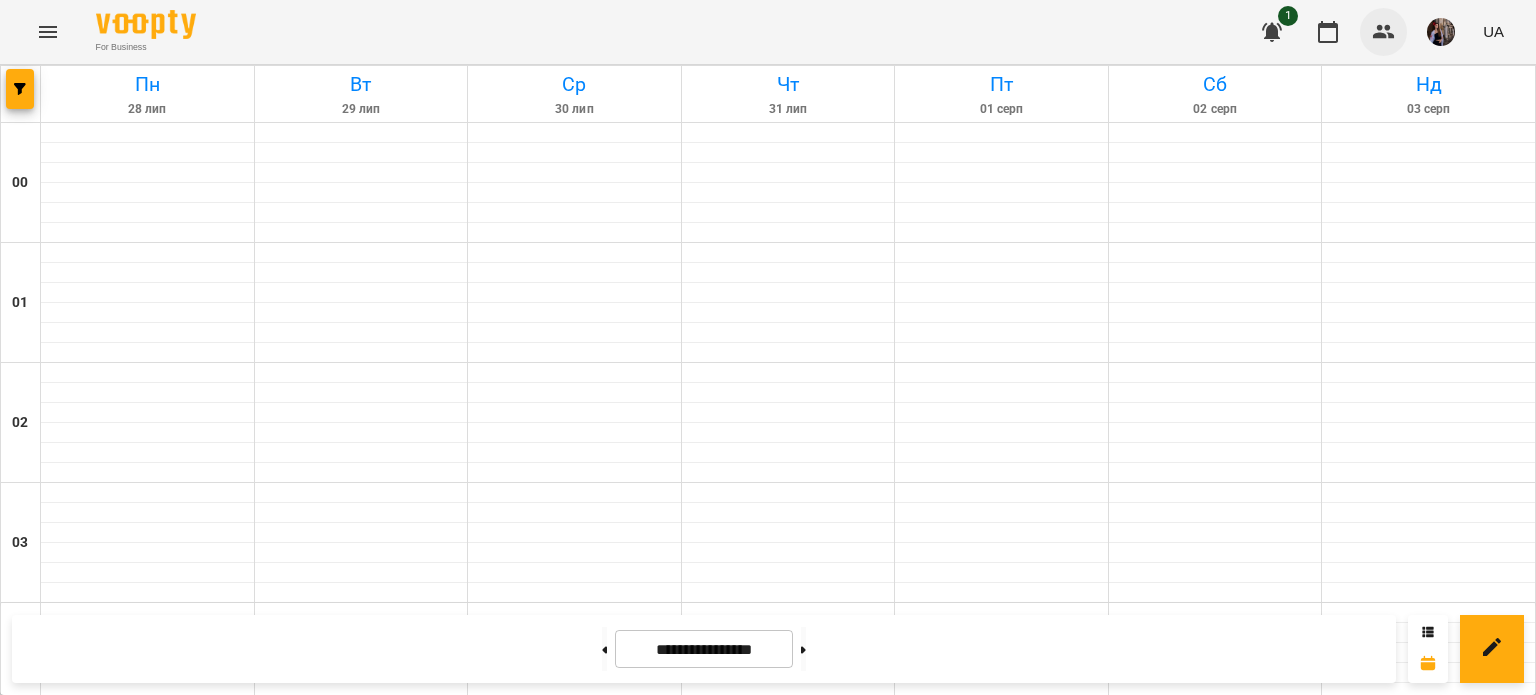 click at bounding box center [1384, 32] 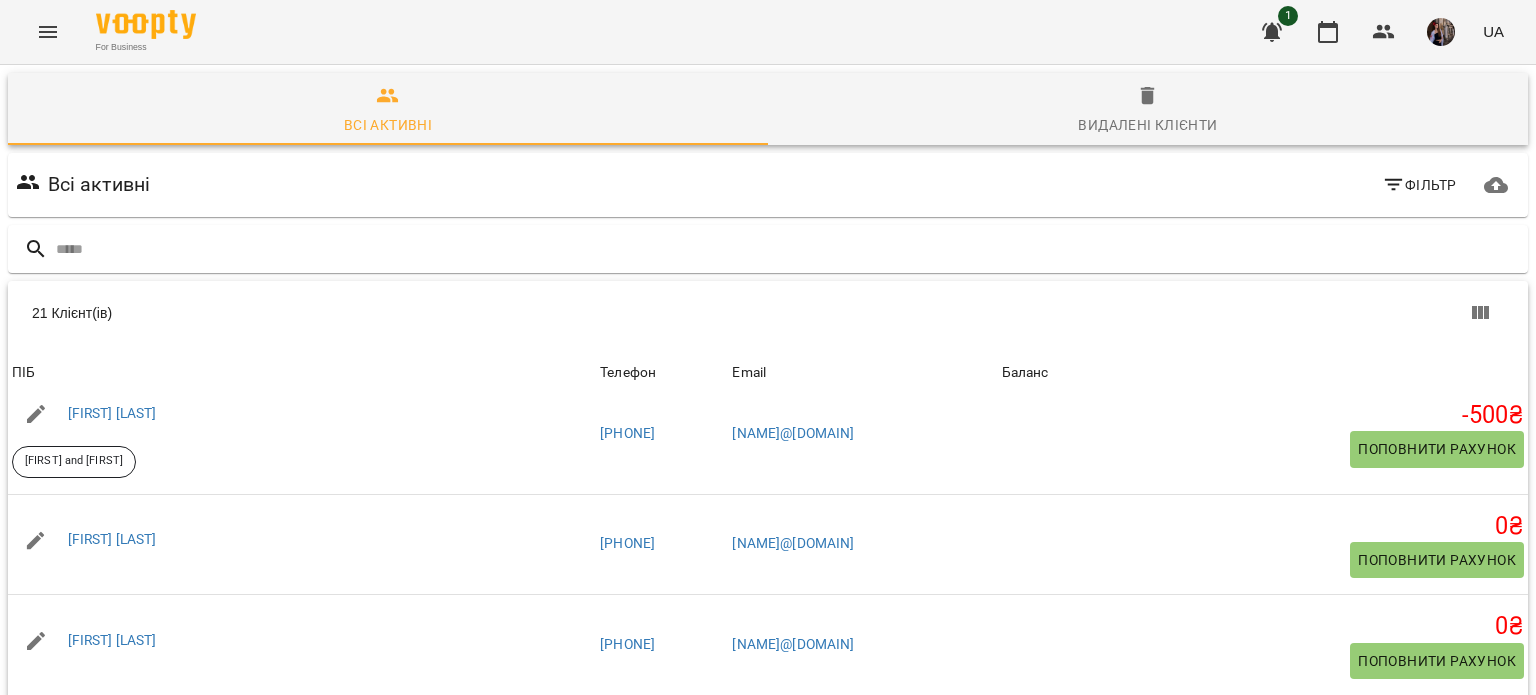 scroll, scrollTop: 1704, scrollLeft: 0, axis: vertical 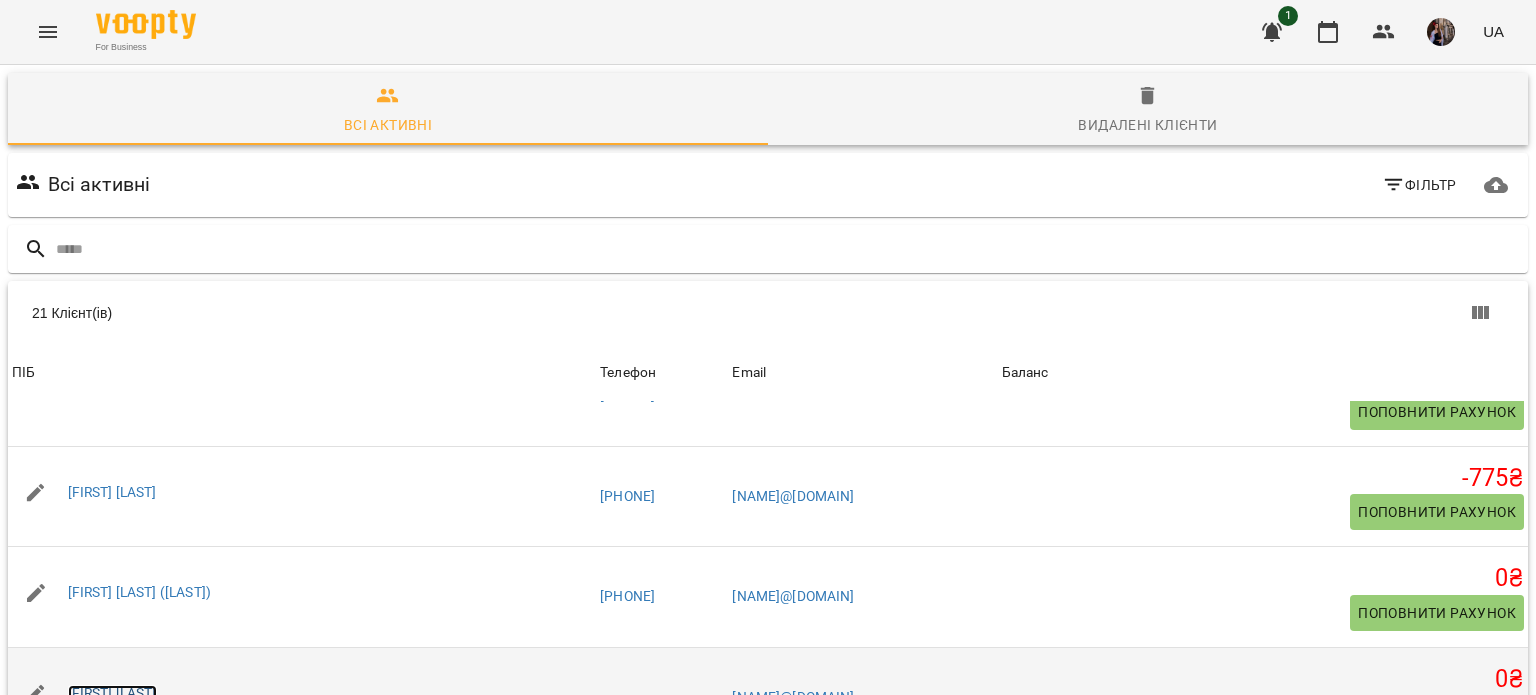 click on "[FIRST] [LAST]" at bounding box center [112, 693] 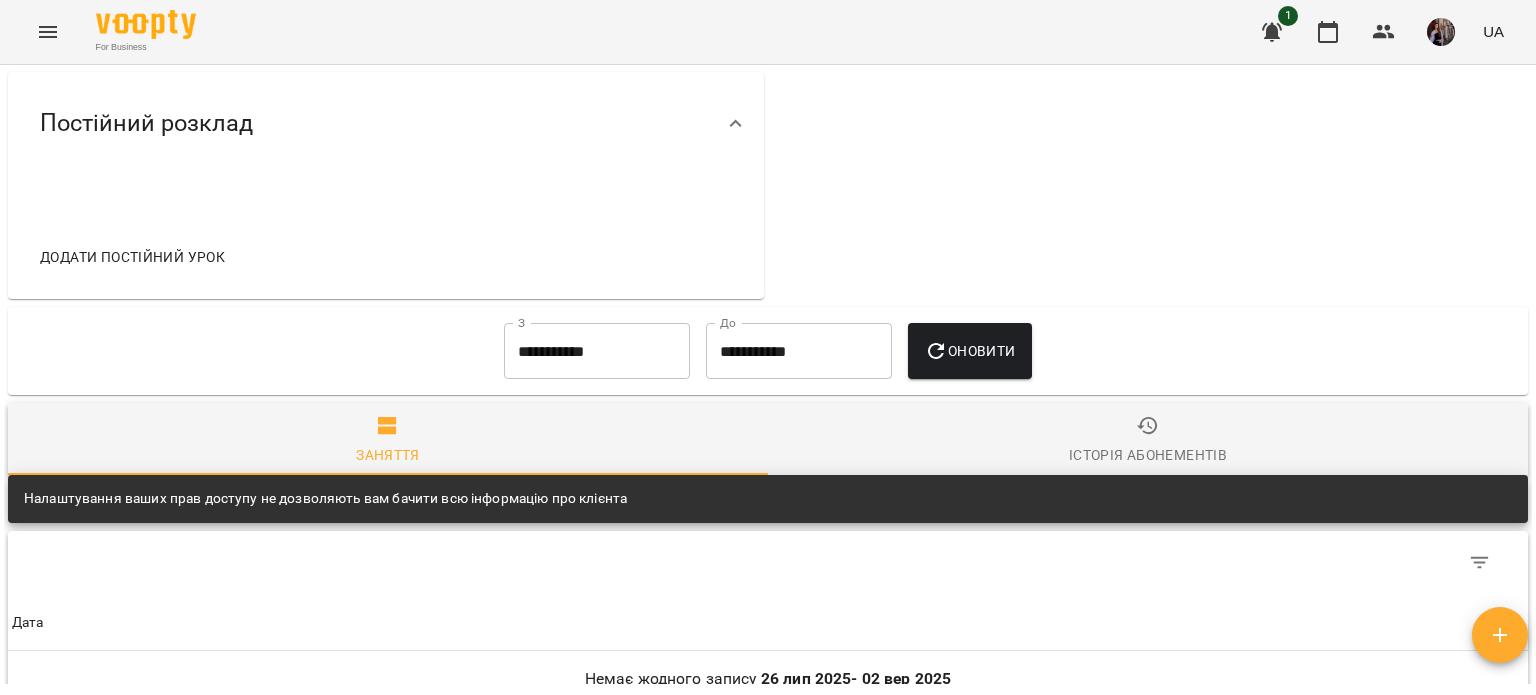scroll, scrollTop: 748, scrollLeft: 0, axis: vertical 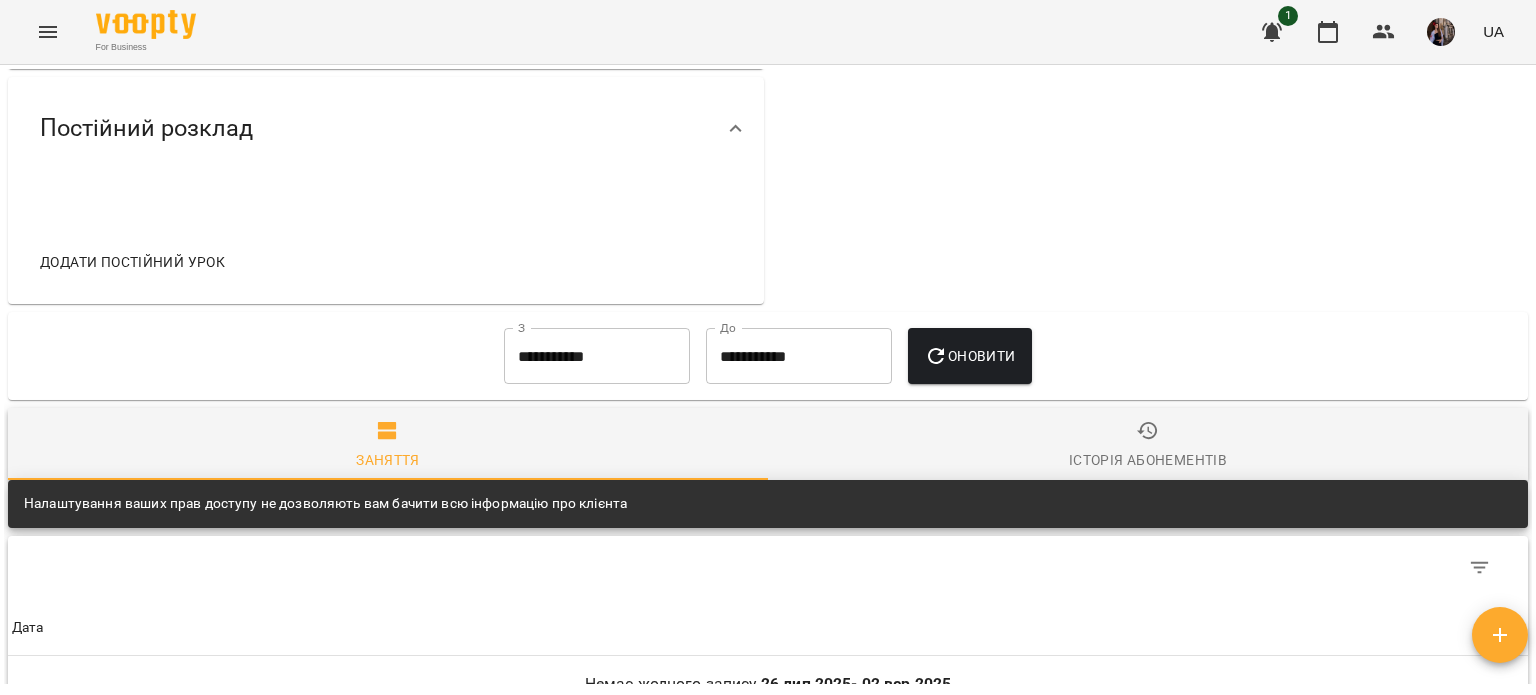 click on "Додати постійний урок" at bounding box center [132, 262] 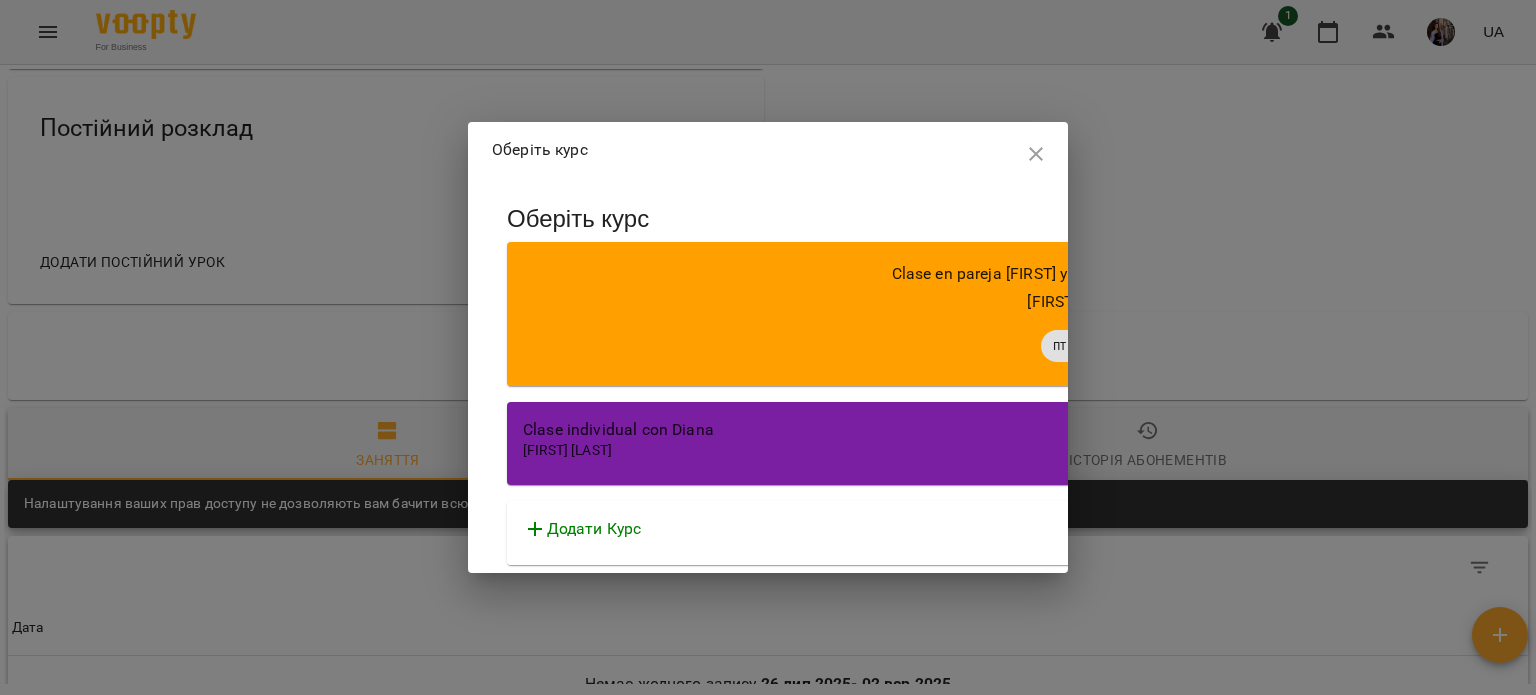 click on "Clase individual con Diana" at bounding box center (1077, 430) 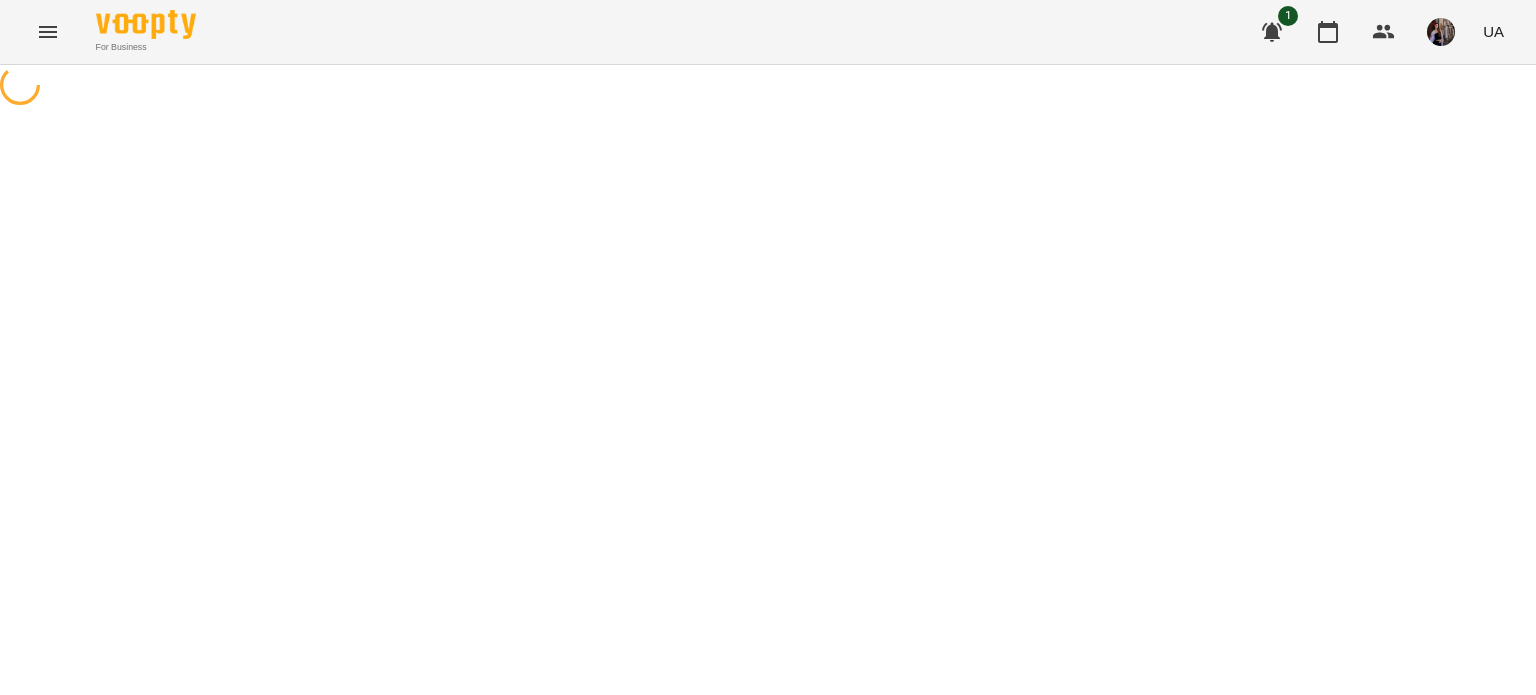 select on "**********" 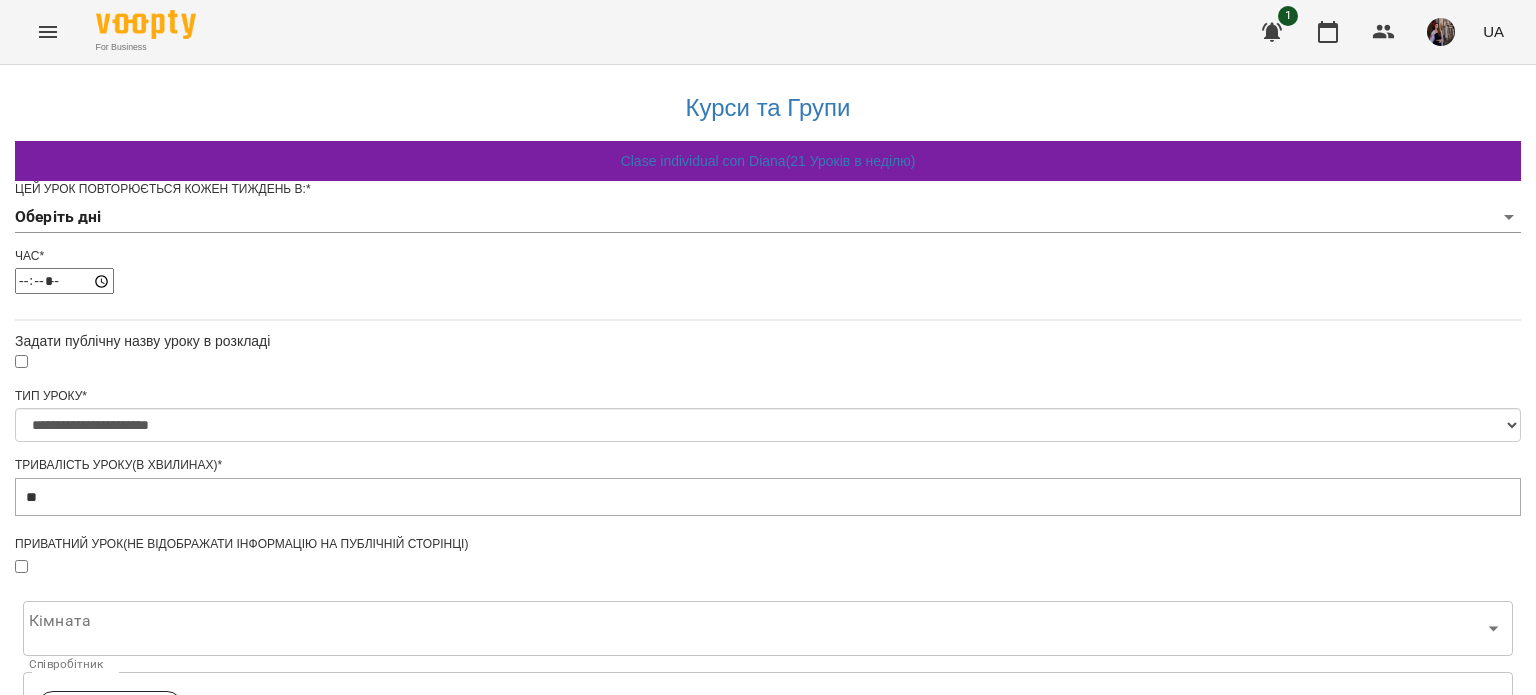 click on "**********" at bounding box center (768, 608) 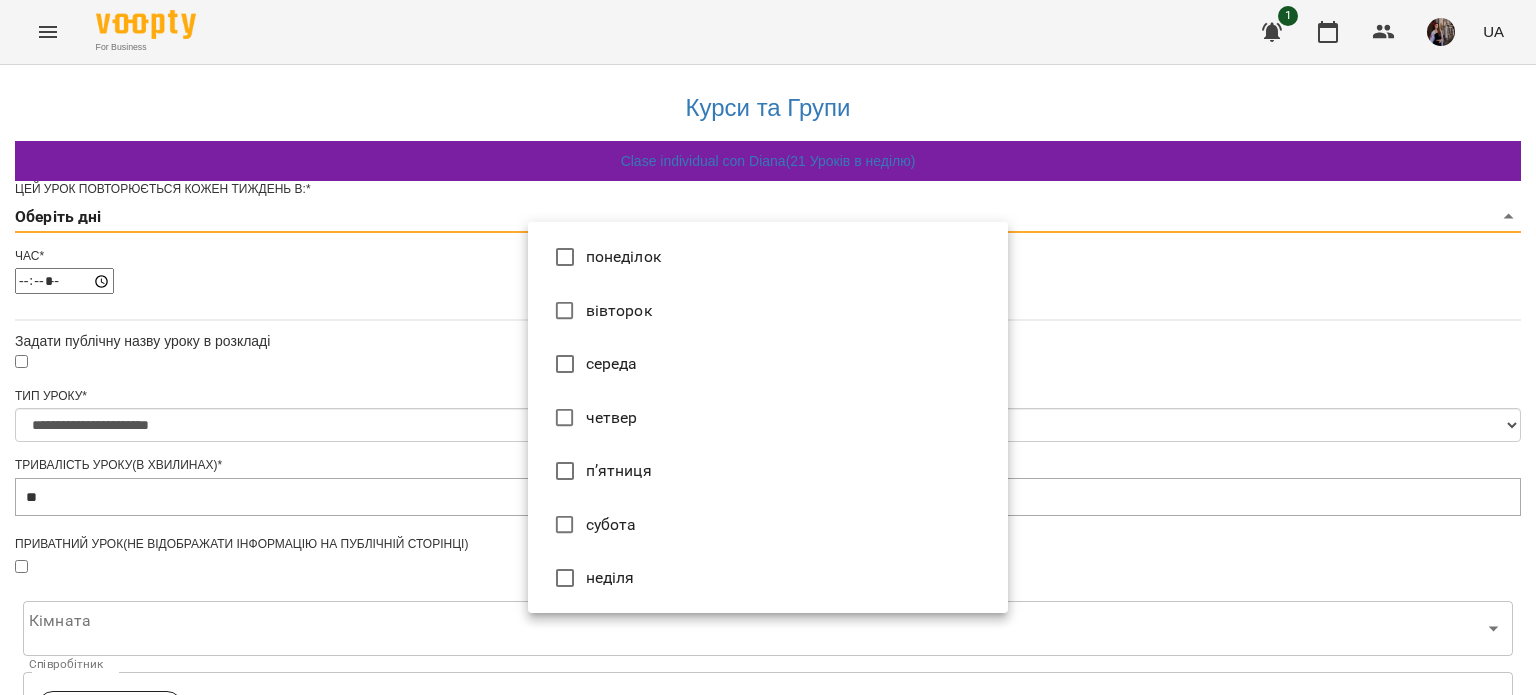 click on "субота" at bounding box center [768, 525] 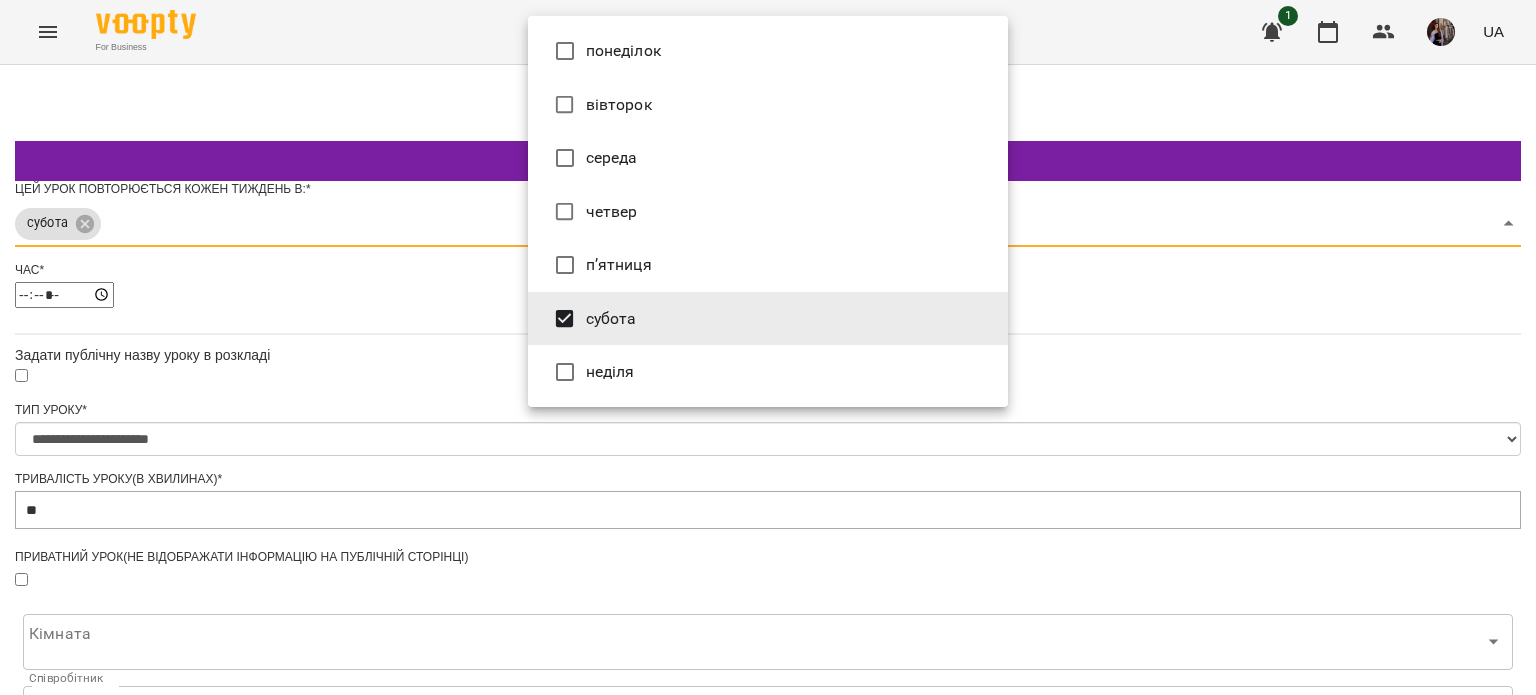 click at bounding box center (768, 347) 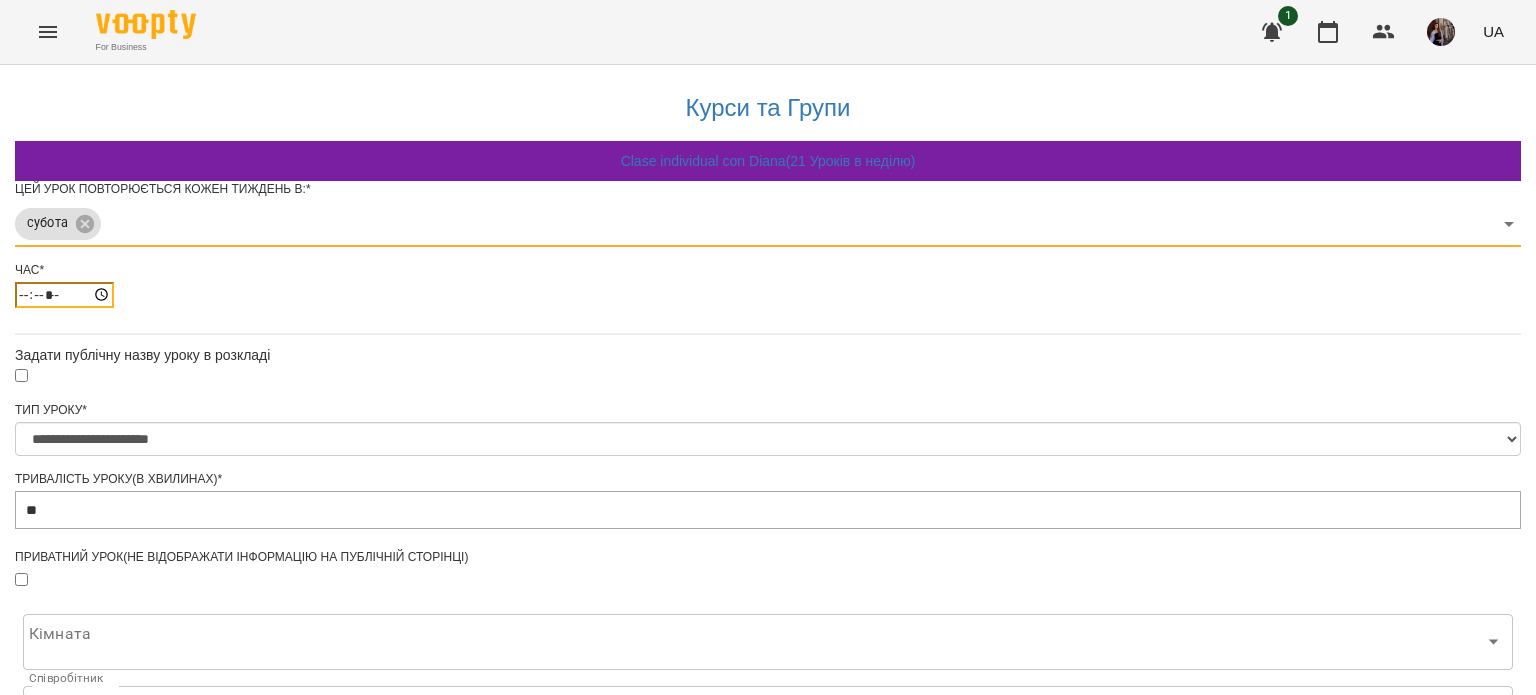 click on "*****" at bounding box center (64, 295) 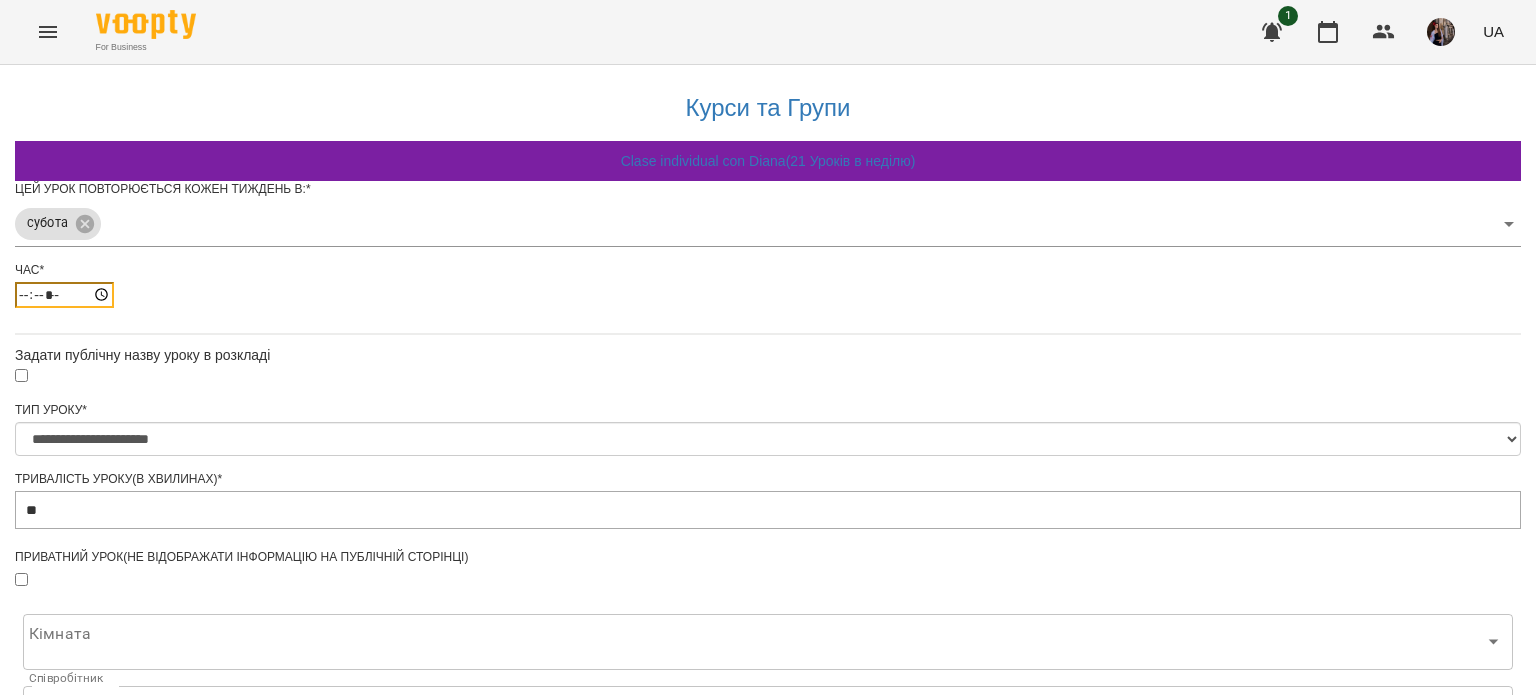 type on "*****" 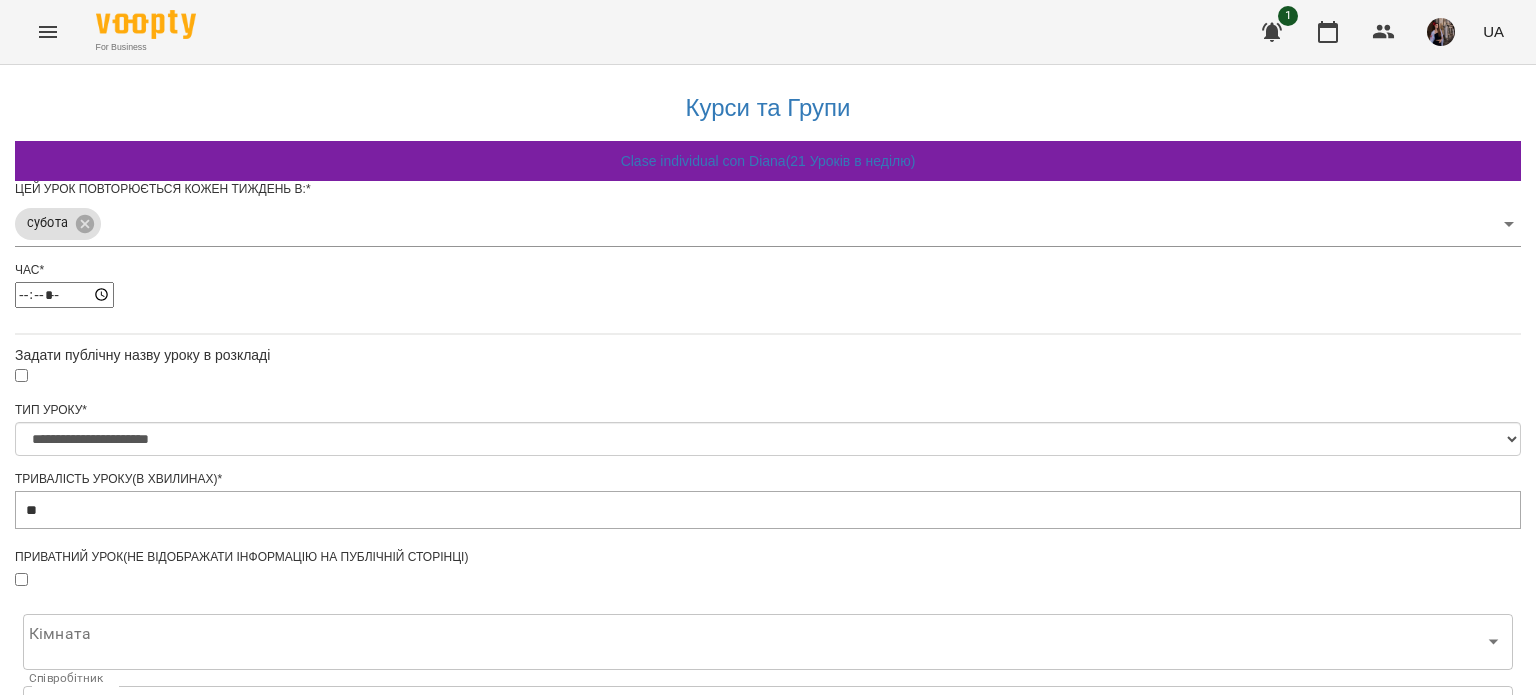 click on "**********" at bounding box center (768, 760) 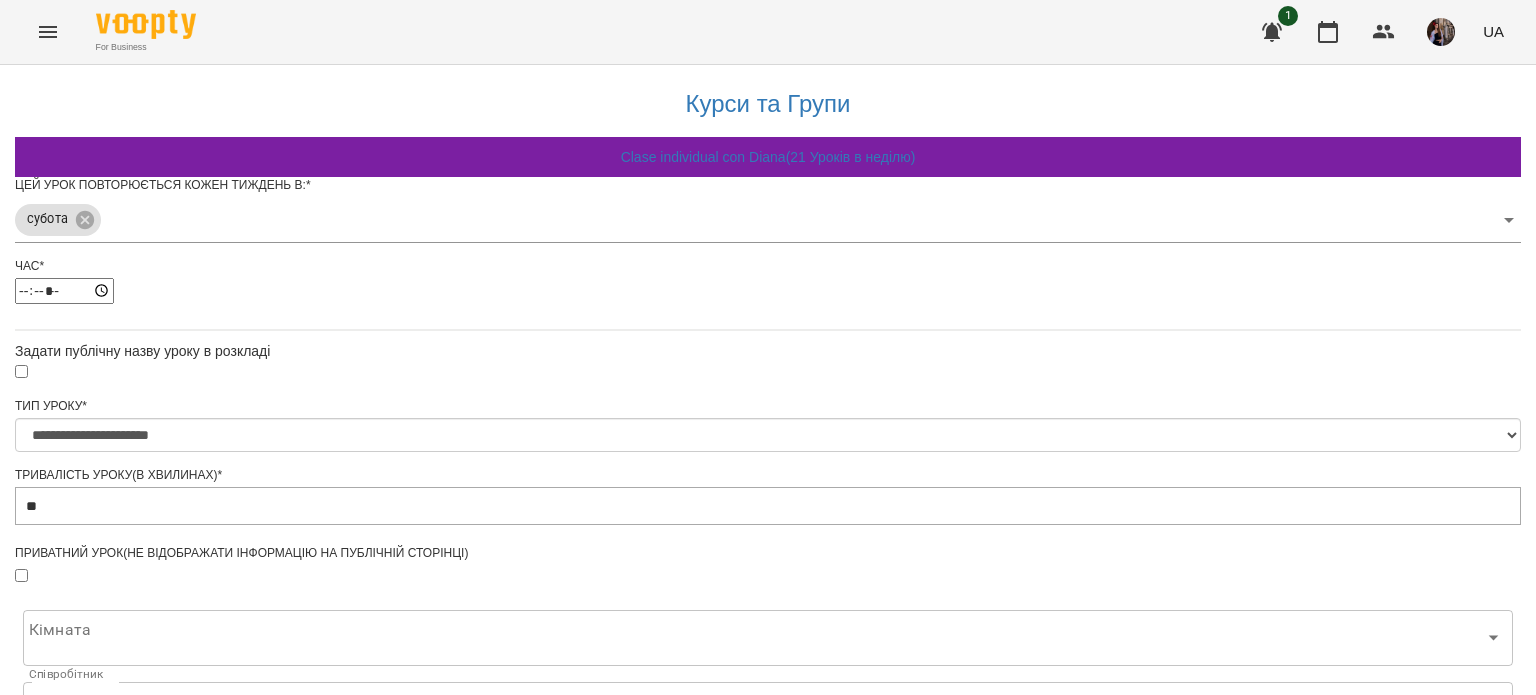 click on "Зберегти" at bounding box center (768, 1199) 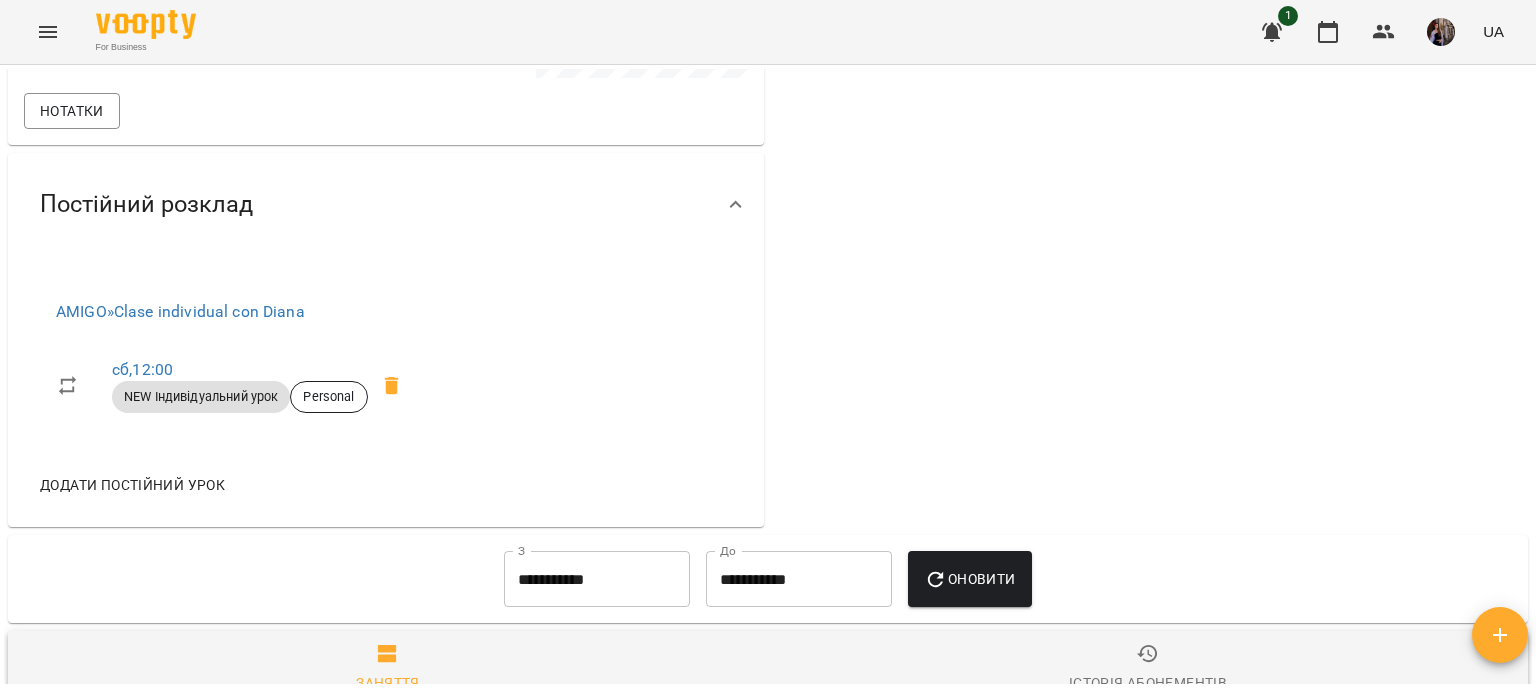 scroll, scrollTop: 0, scrollLeft: 0, axis: both 